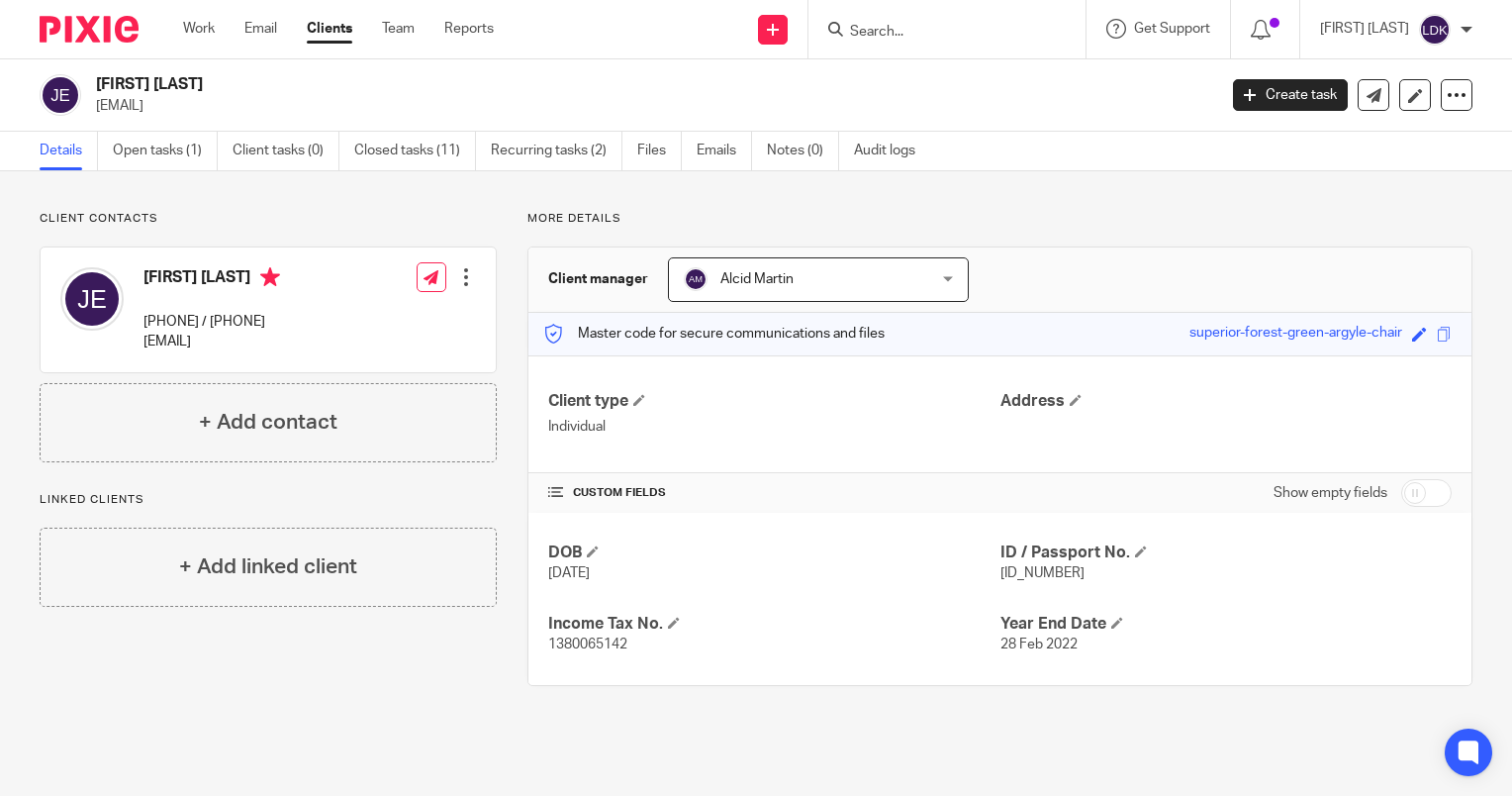 scroll, scrollTop: 0, scrollLeft: 0, axis: both 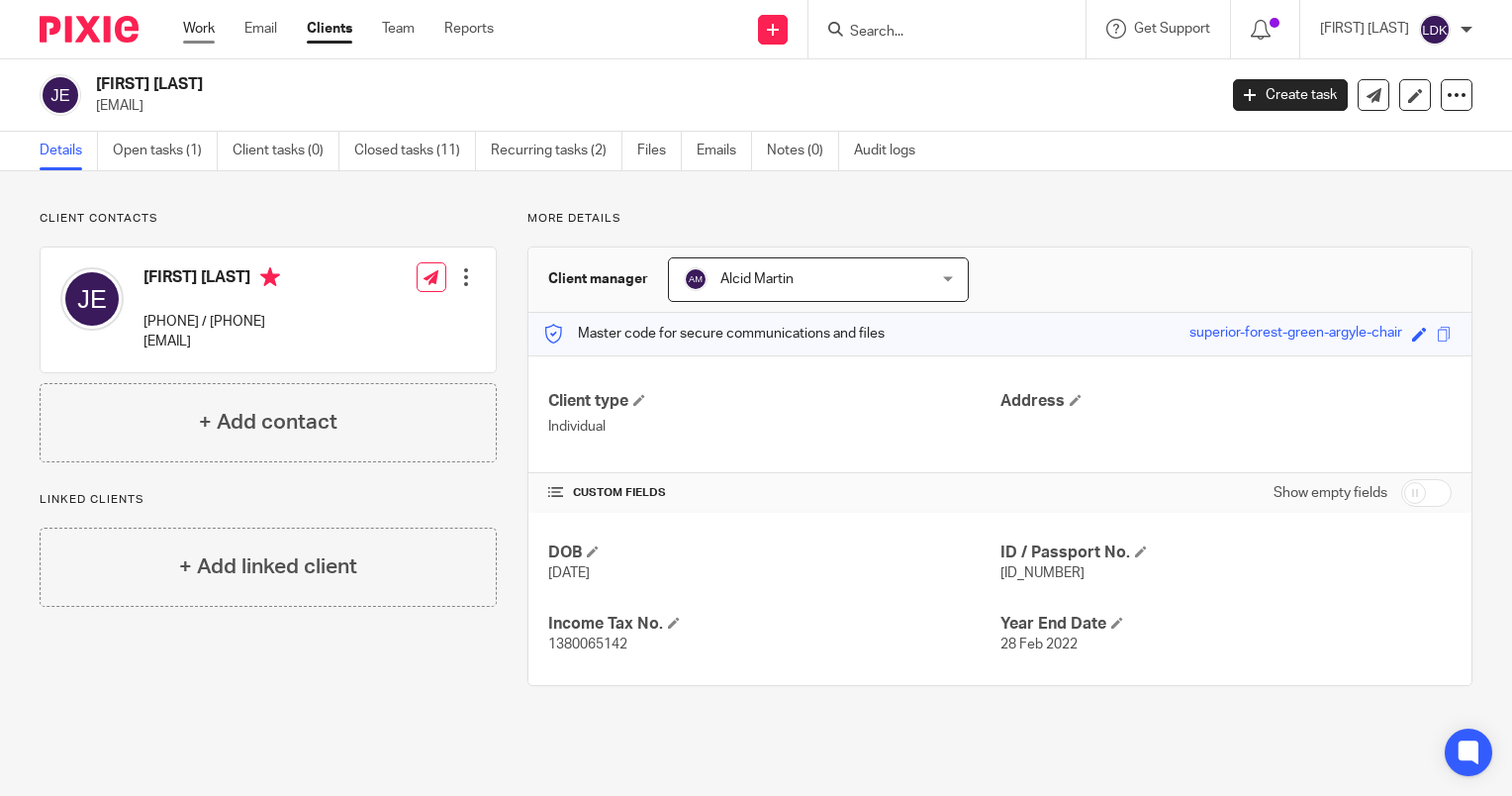click on "Work" at bounding box center [199, 29] 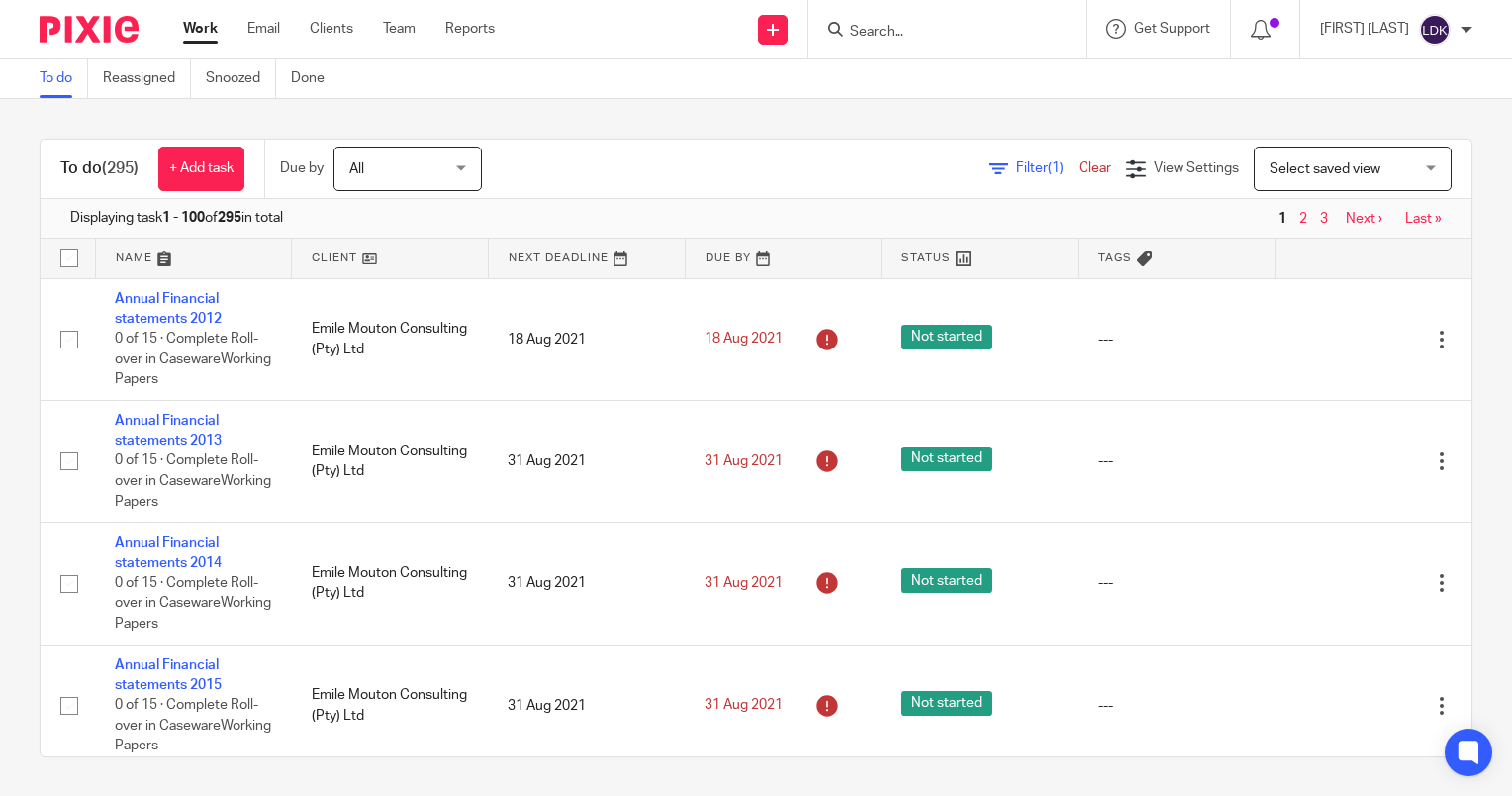 scroll, scrollTop: 0, scrollLeft: 0, axis: both 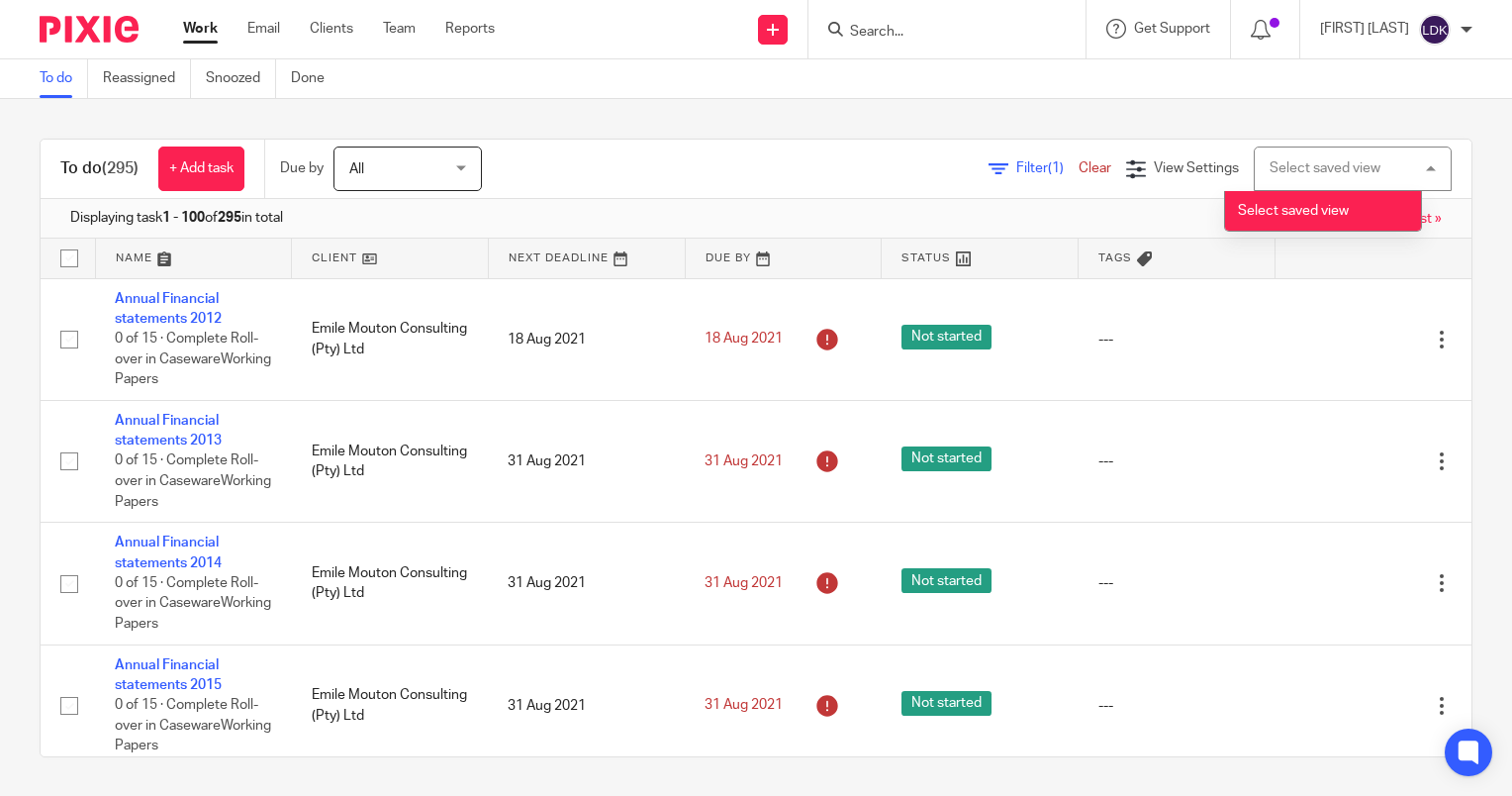 click on "Filter
(1) Clear" at bounding box center [1057, 168] 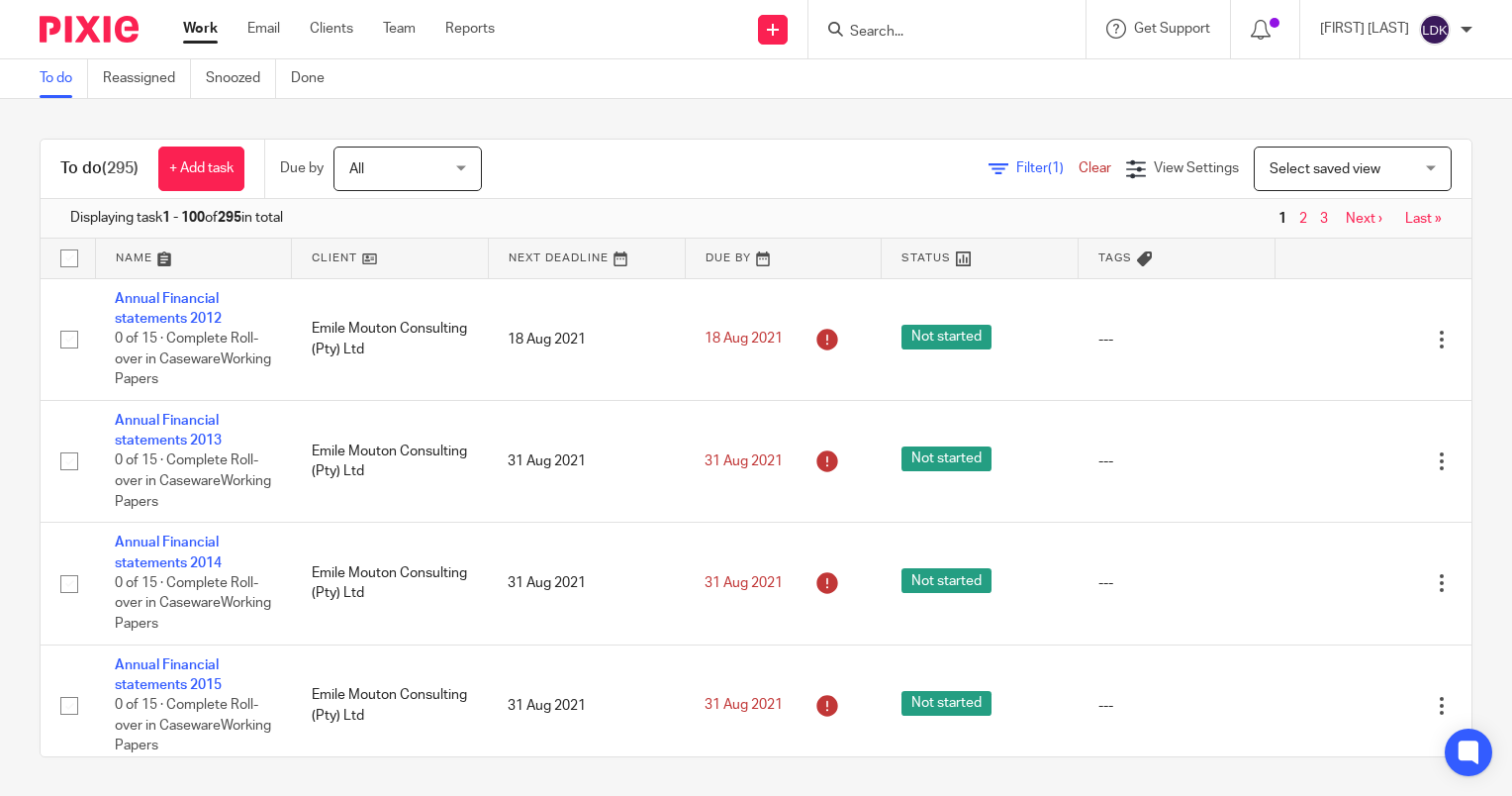 click on "Filter
(1)" at bounding box center [1047, 168] 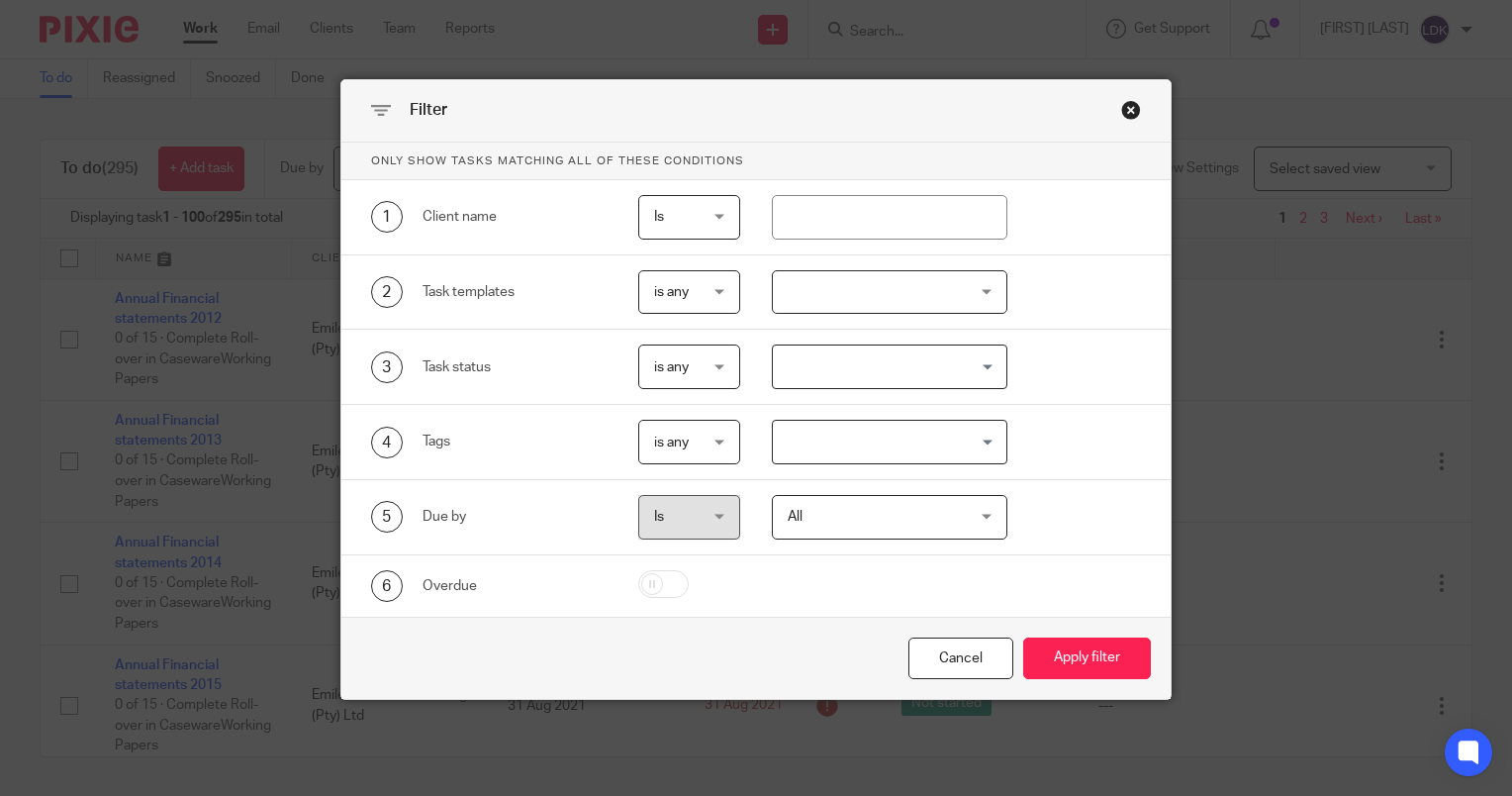 click at bounding box center (890, 292) 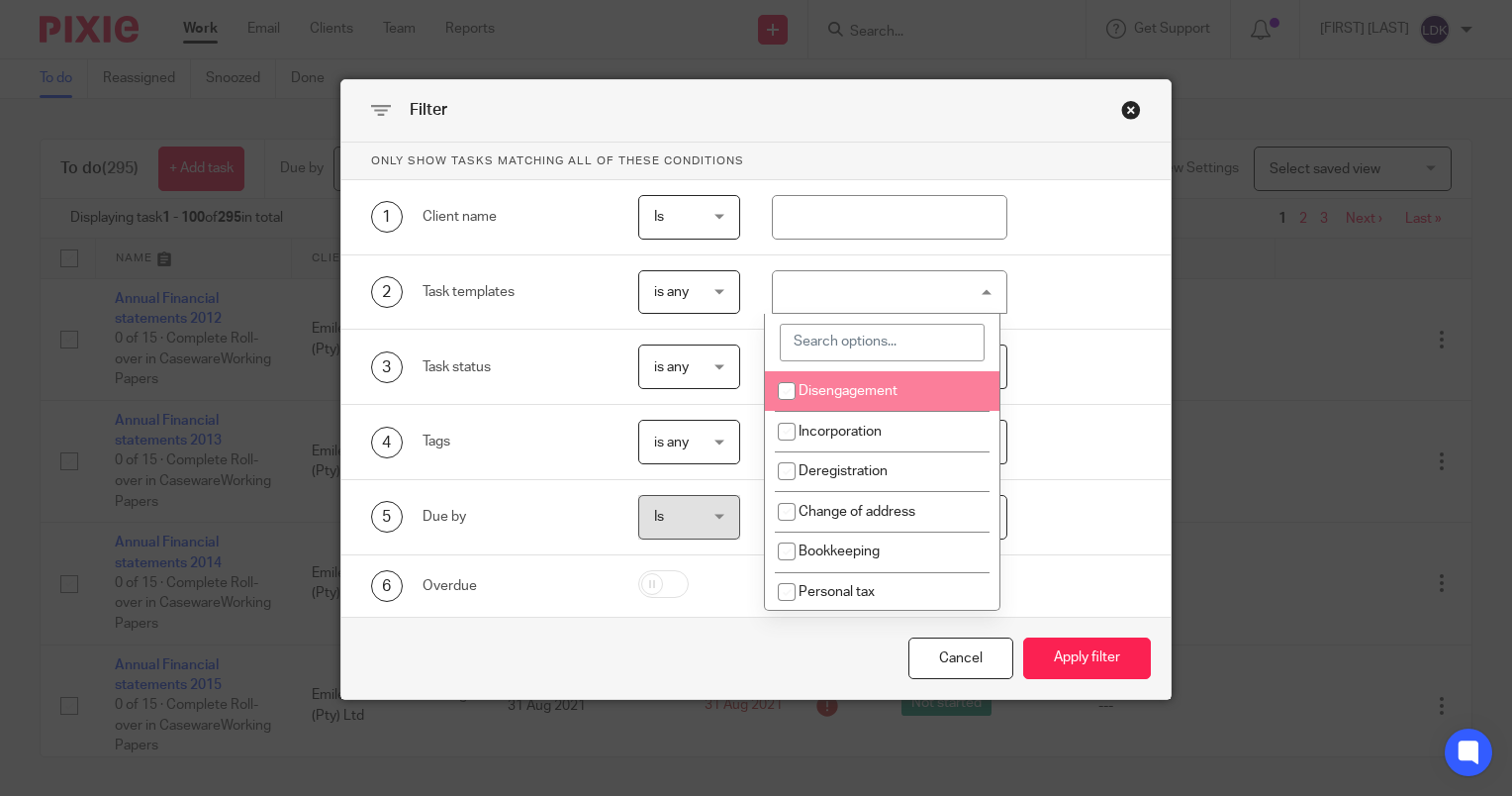 click on "3
Task status
is any
is any
is any
is none
is_any             Loading..." at bounding box center (756, 367) 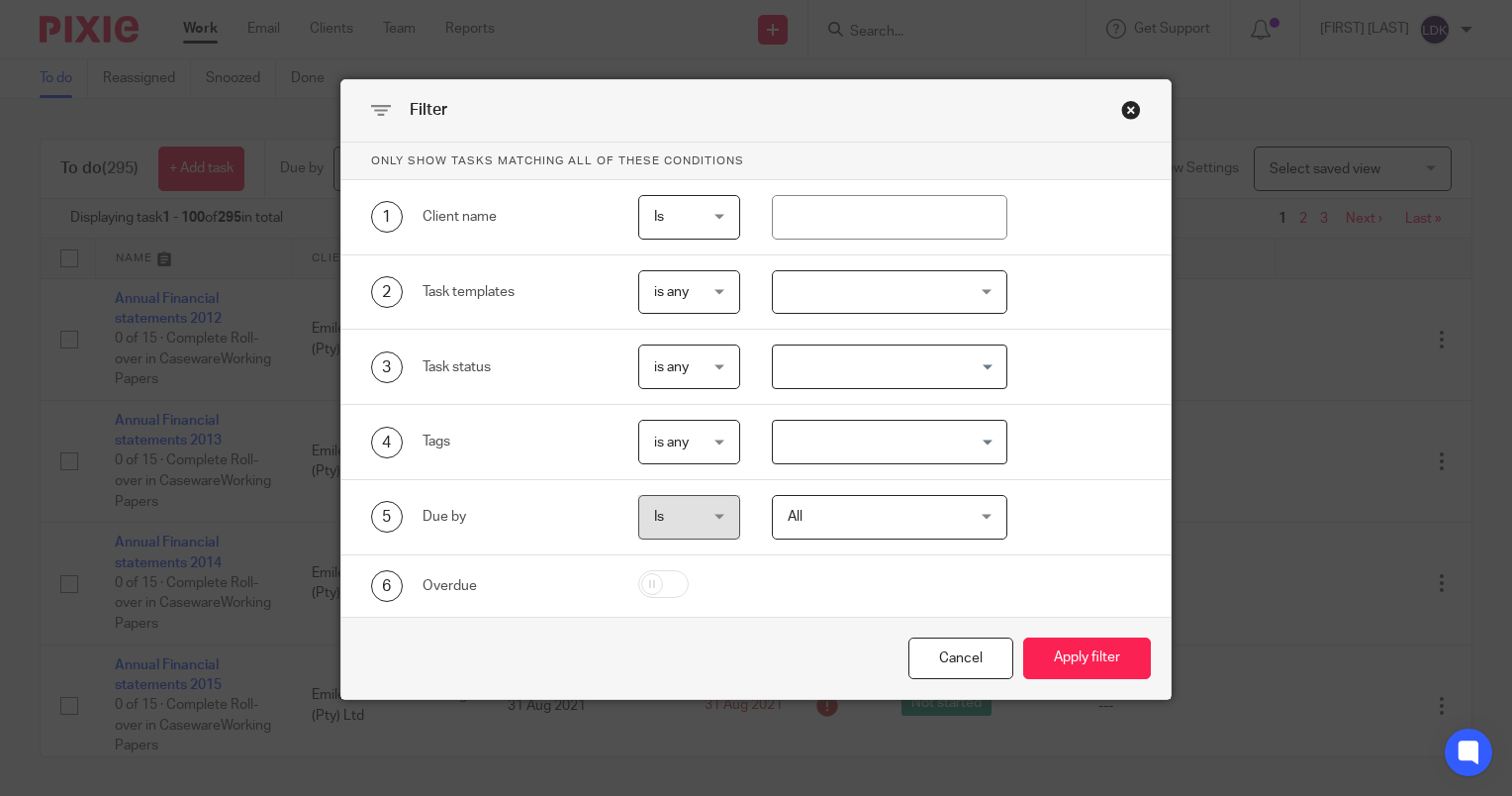 click on "2
Task templates
is any
is any
is any
is none
is_any
Disengagement
Incorporation
Deregistration
Change of address
Bookkeeping
Personal tax
VAT
Payroll
New client onboarding
Confirmation statement
Management accounts
Yearly accounts and tax return
Payroll - shut down
VAT - deregistration
VAT - registration
VAT - Quarterly EC Sales List
Corporate Tax return" at bounding box center [756, 293] 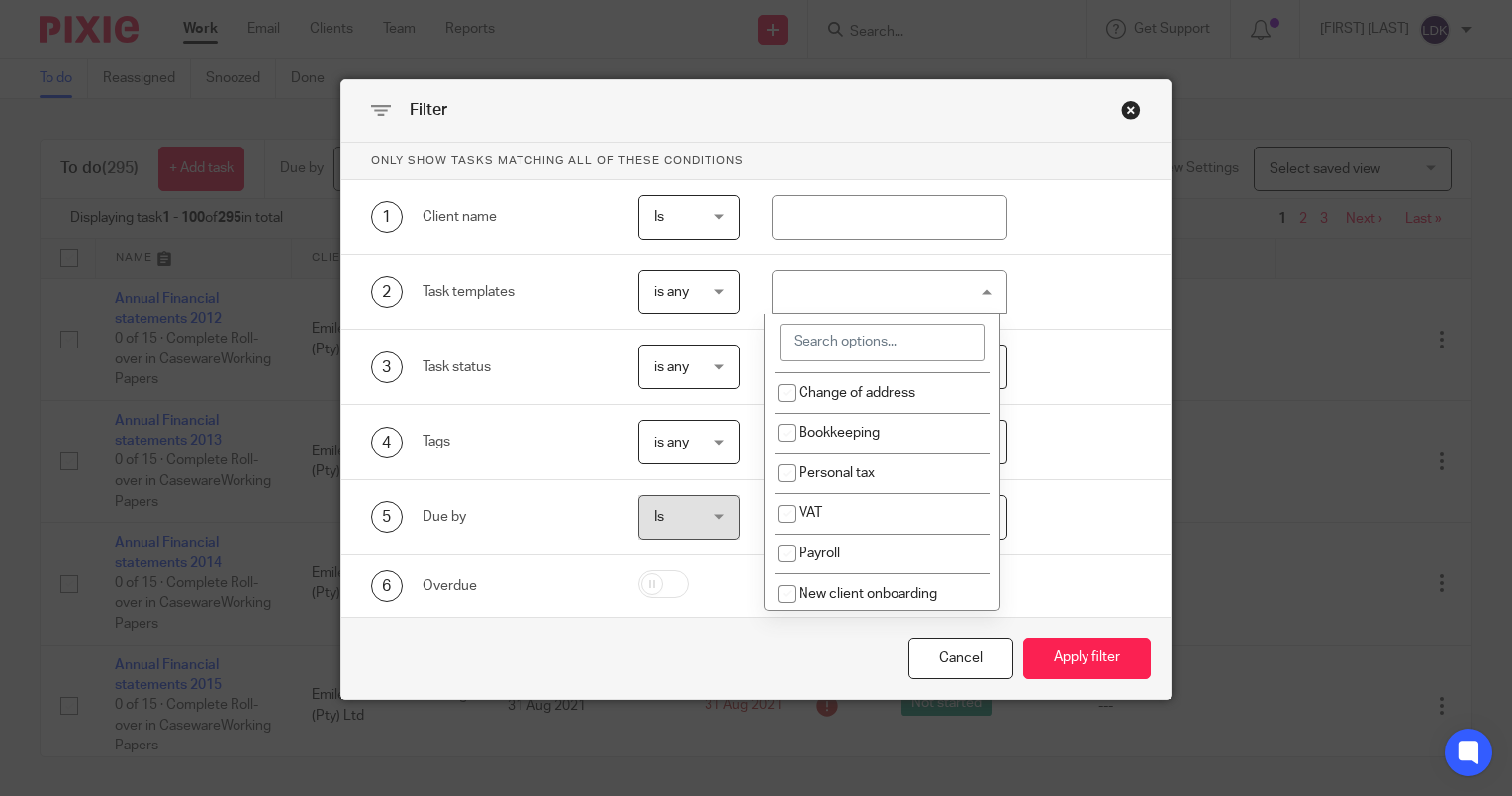 scroll, scrollTop: 99, scrollLeft: 0, axis: vertical 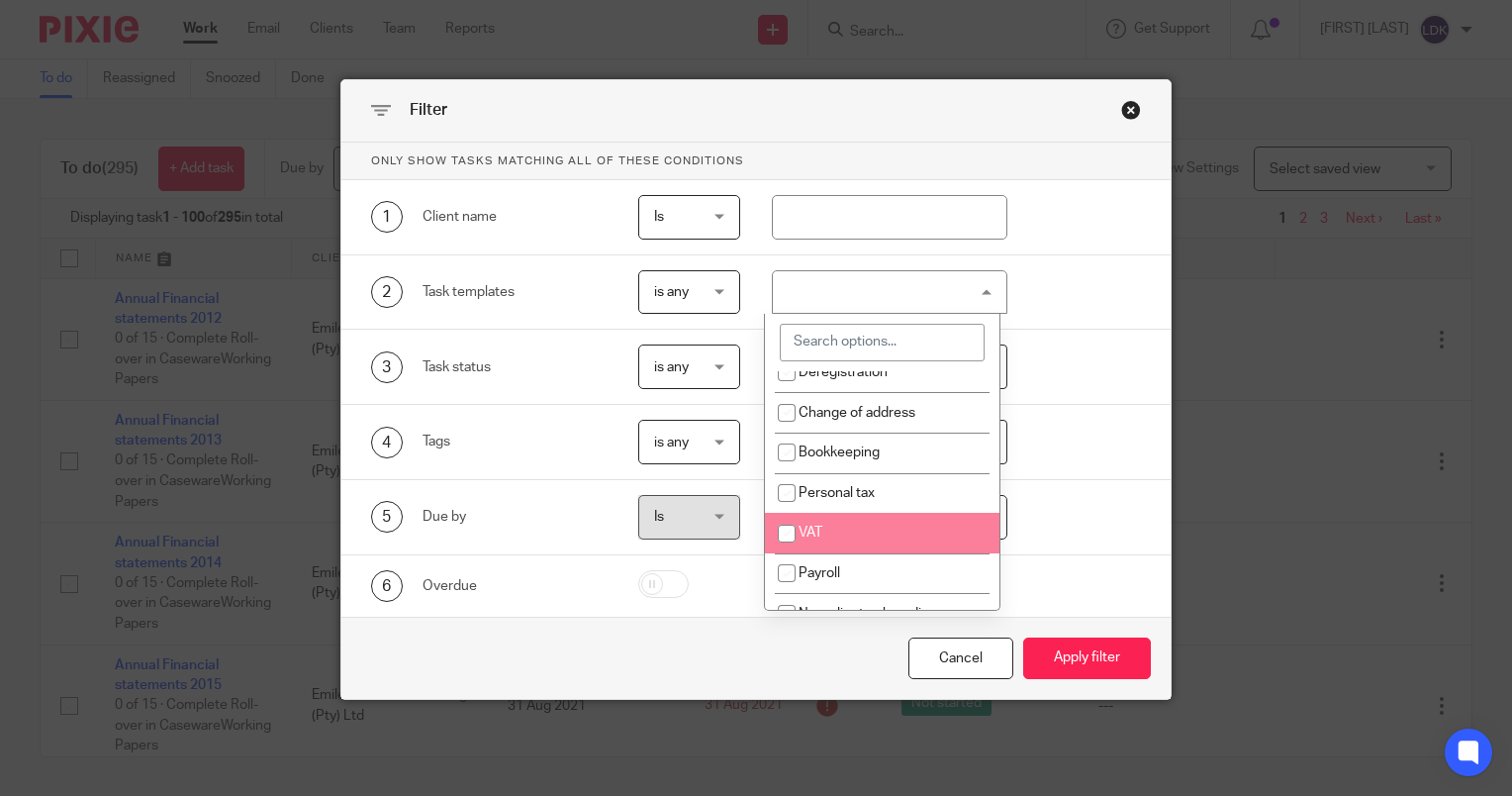 click on "VAT" at bounding box center [882, 533] 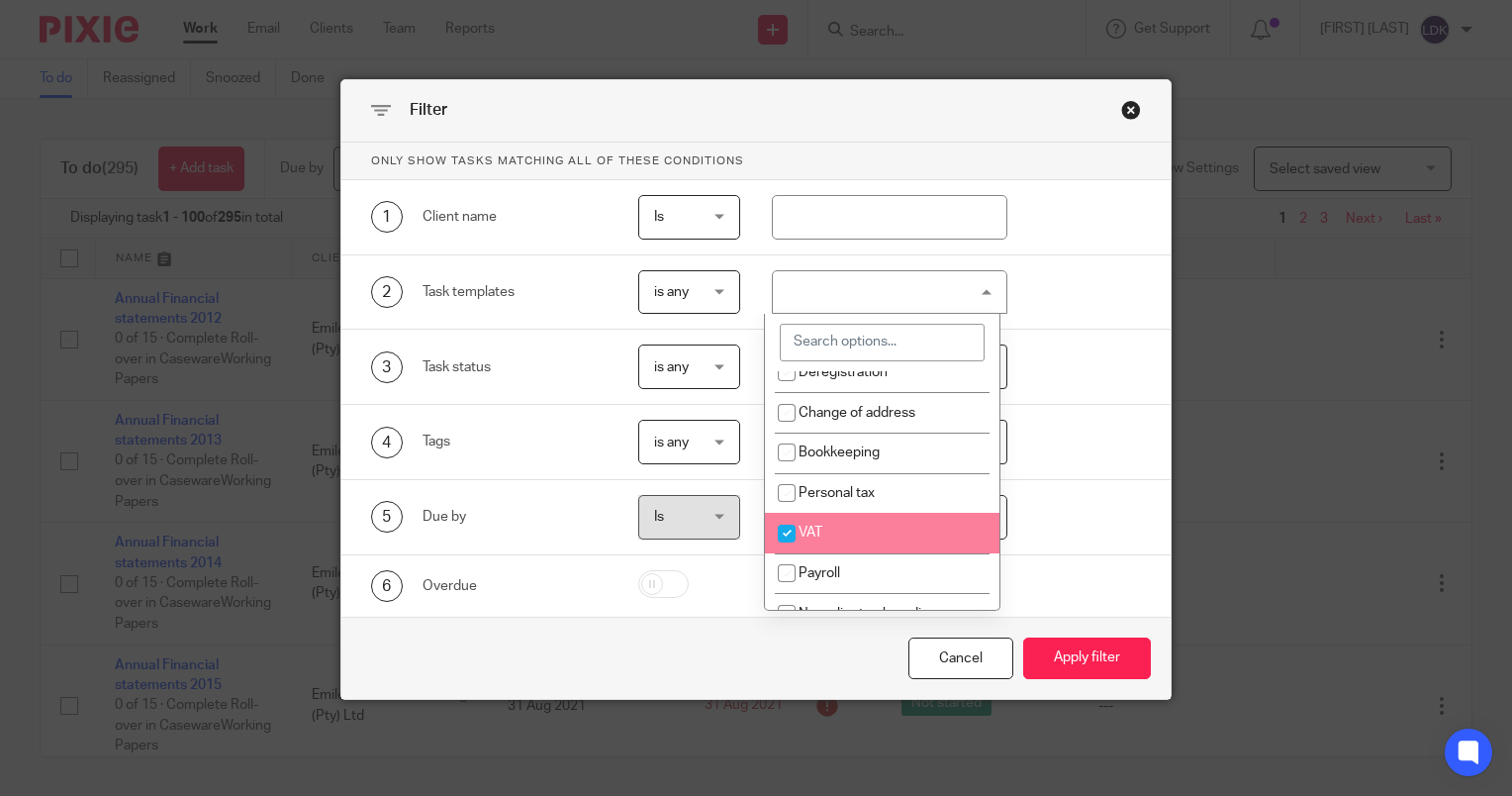 checkbox on "true" 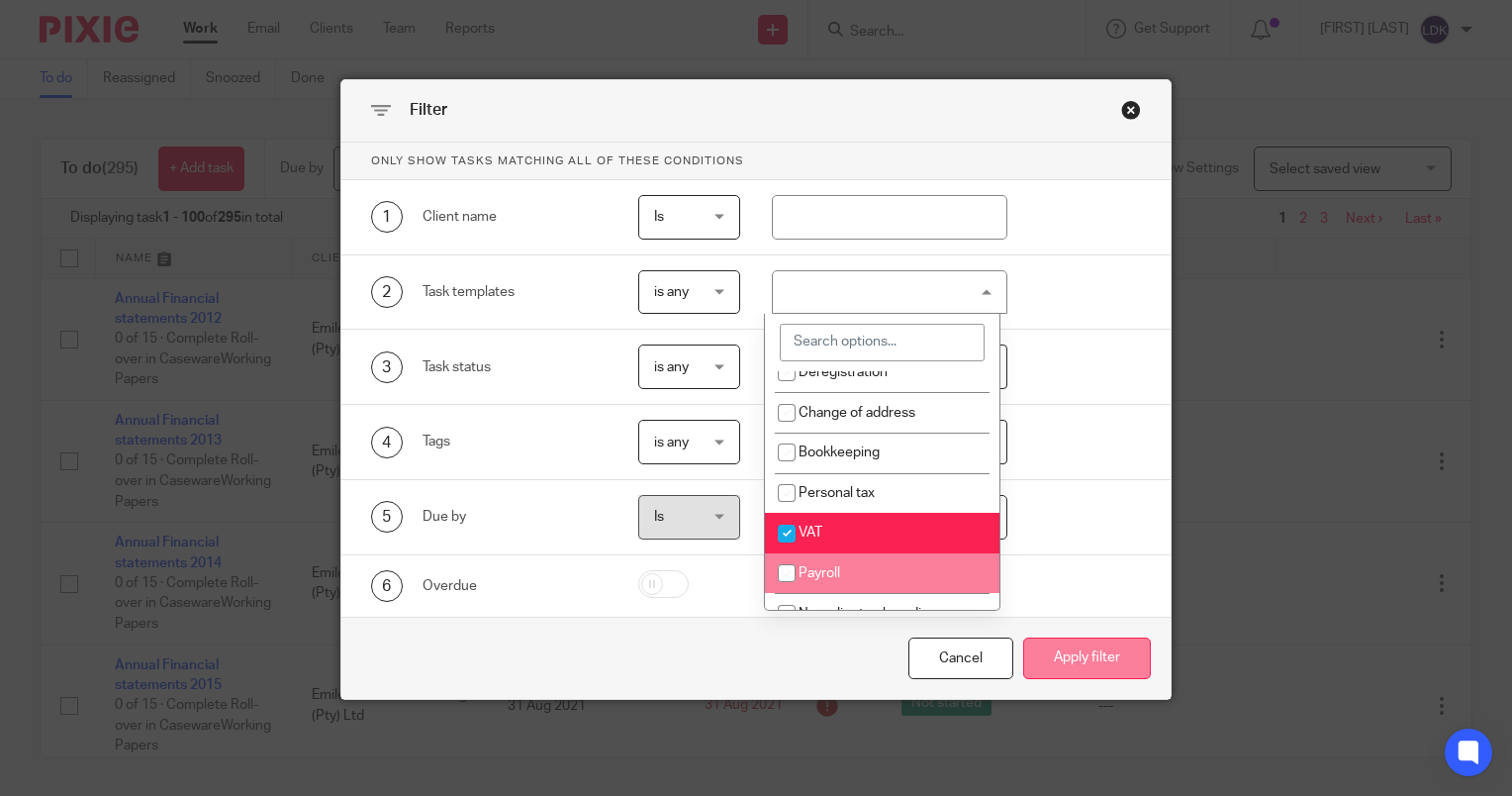 click on "Apply filter" at bounding box center (1087, 658) 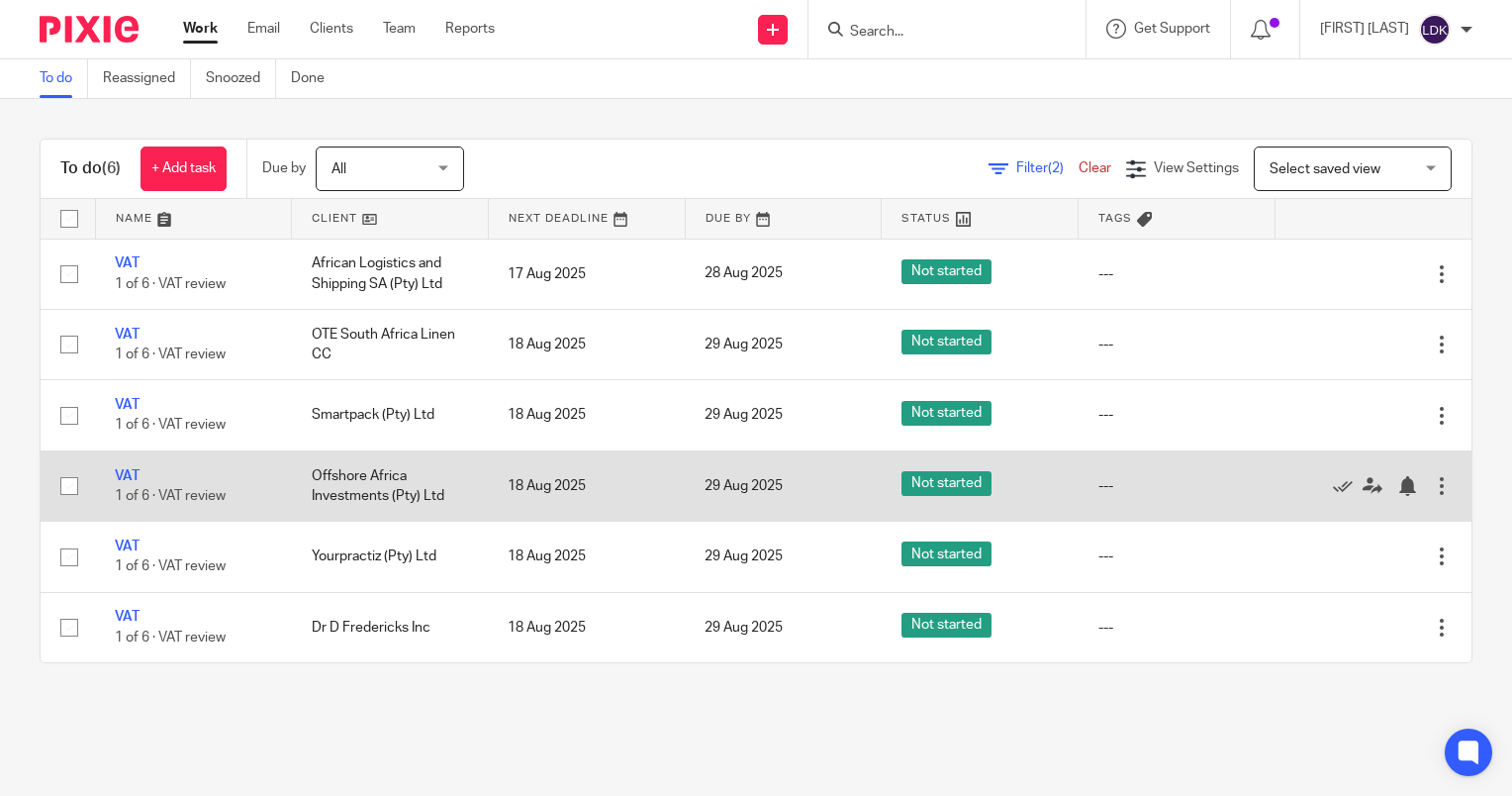 scroll, scrollTop: 0, scrollLeft: 0, axis: both 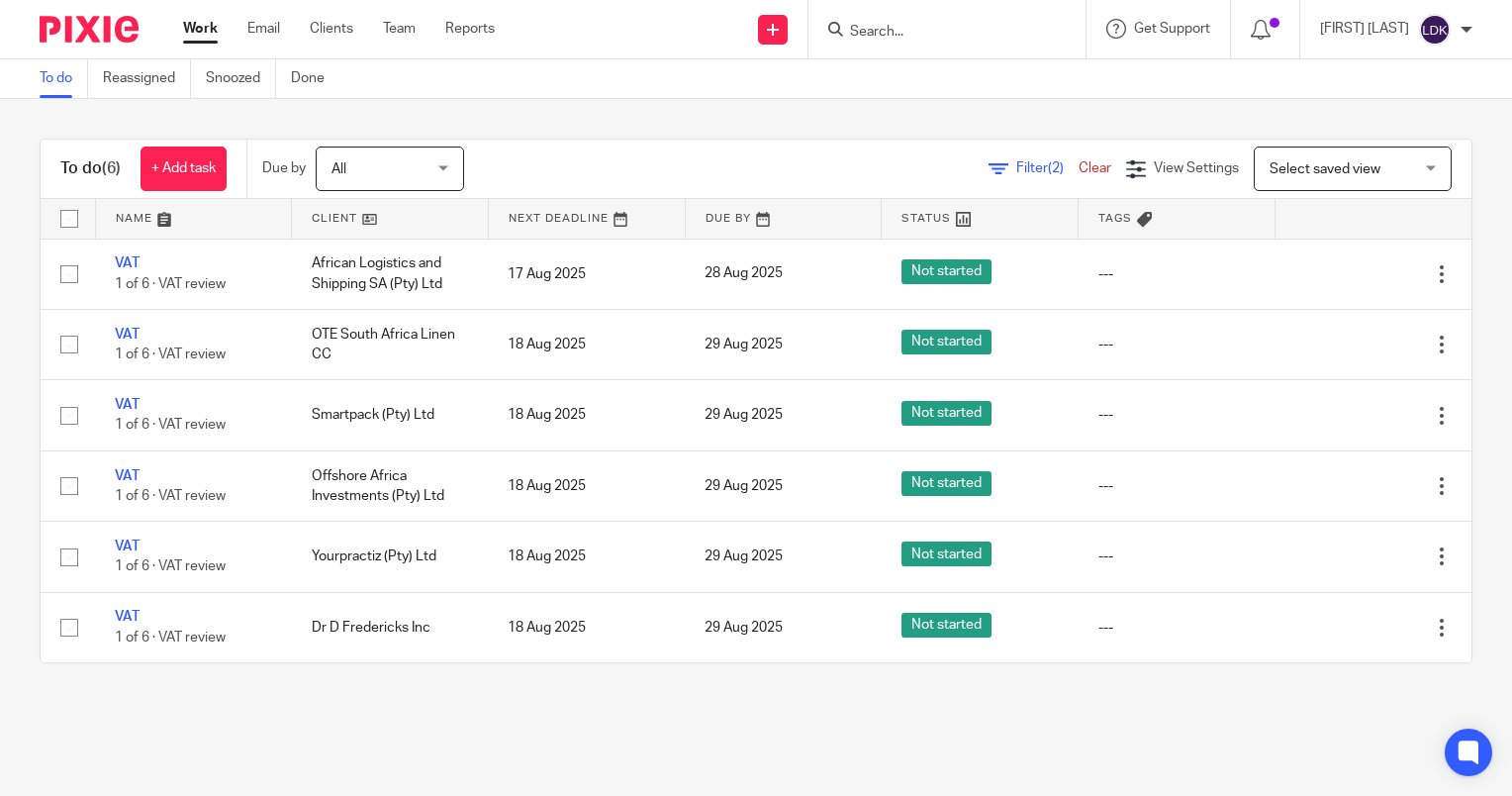 click on "Filter
(2)" at bounding box center [1047, 168] 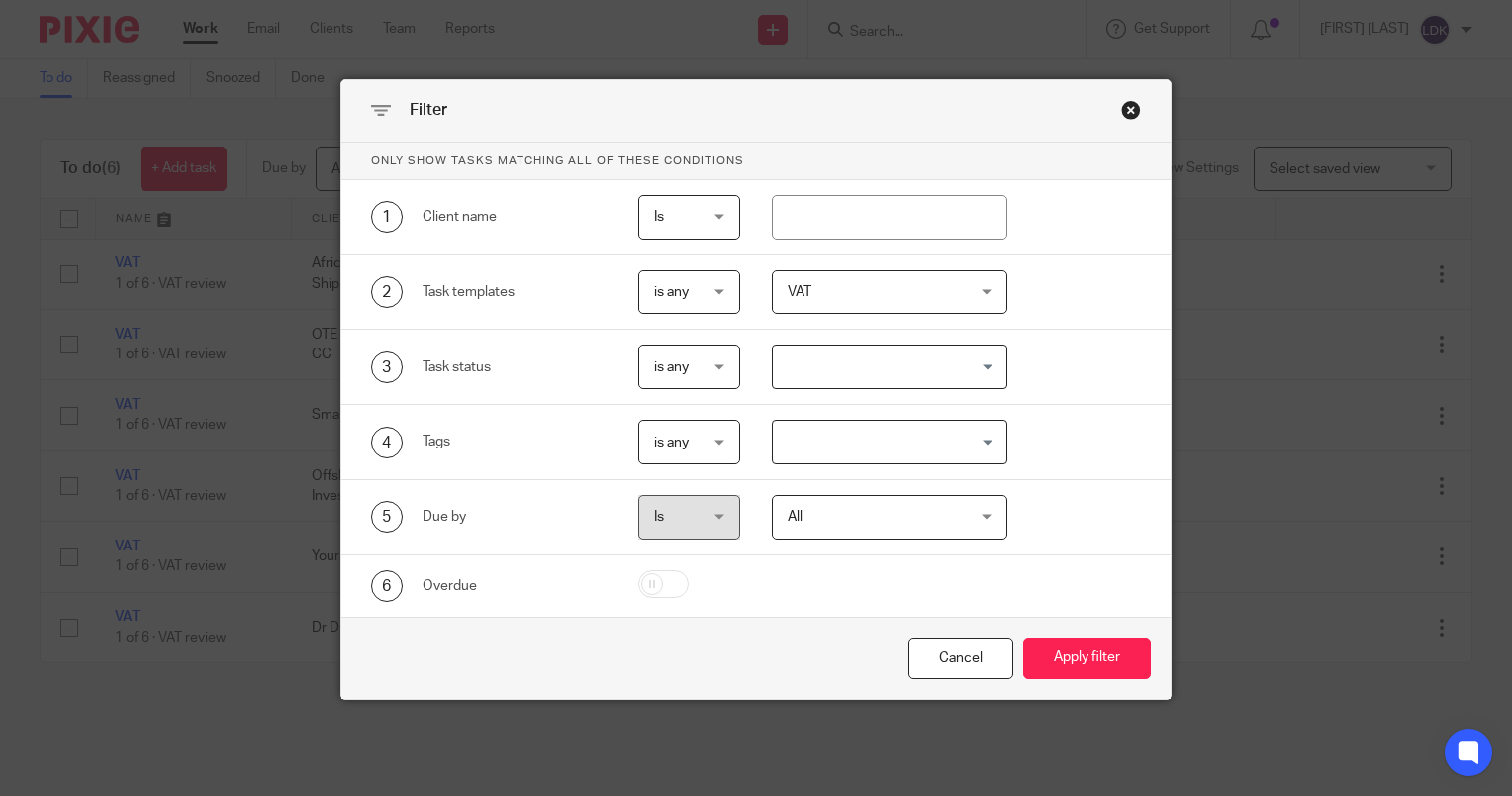 click on "VAT" at bounding box center (875, 292) 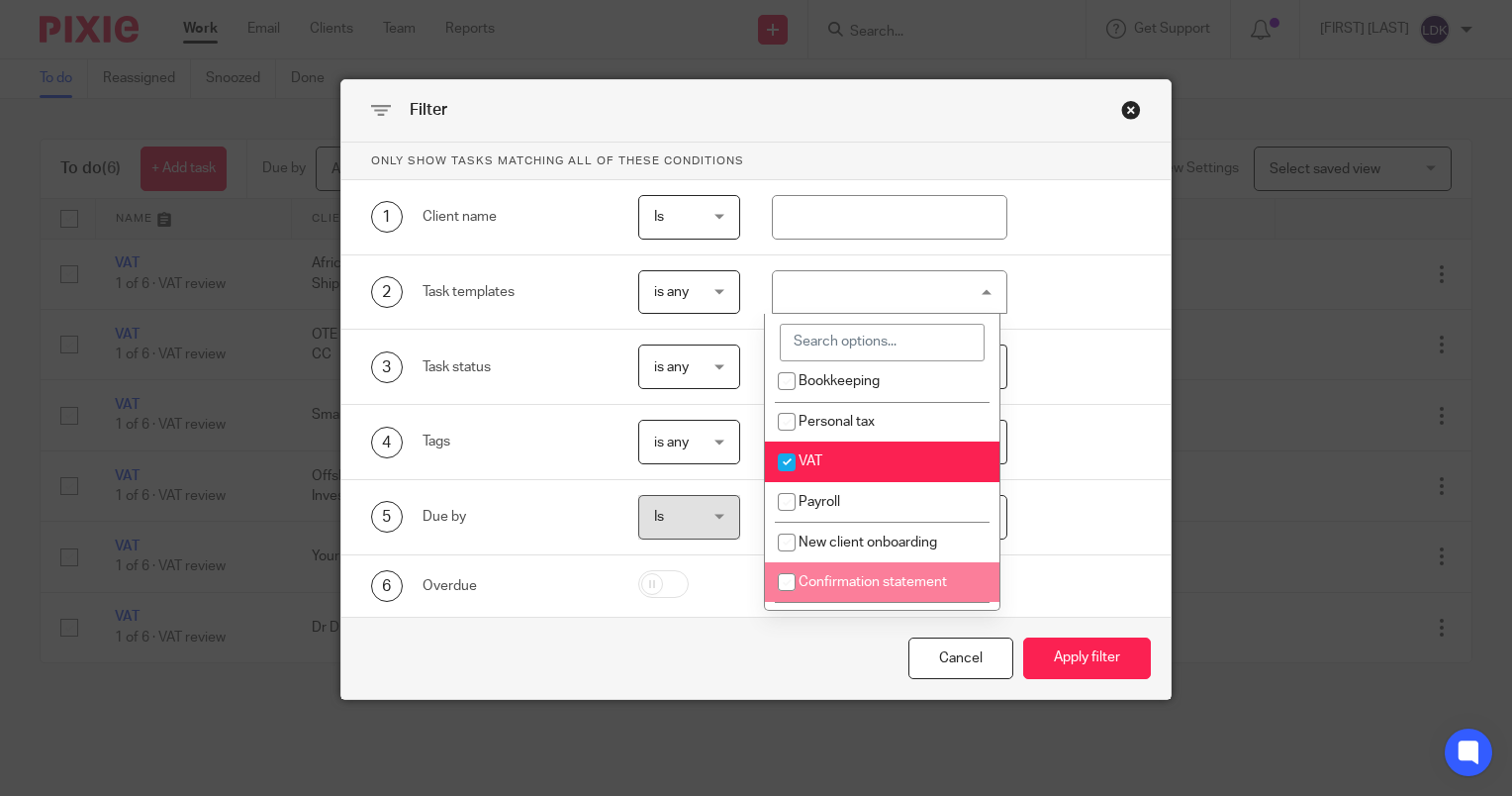 scroll, scrollTop: 198, scrollLeft: 0, axis: vertical 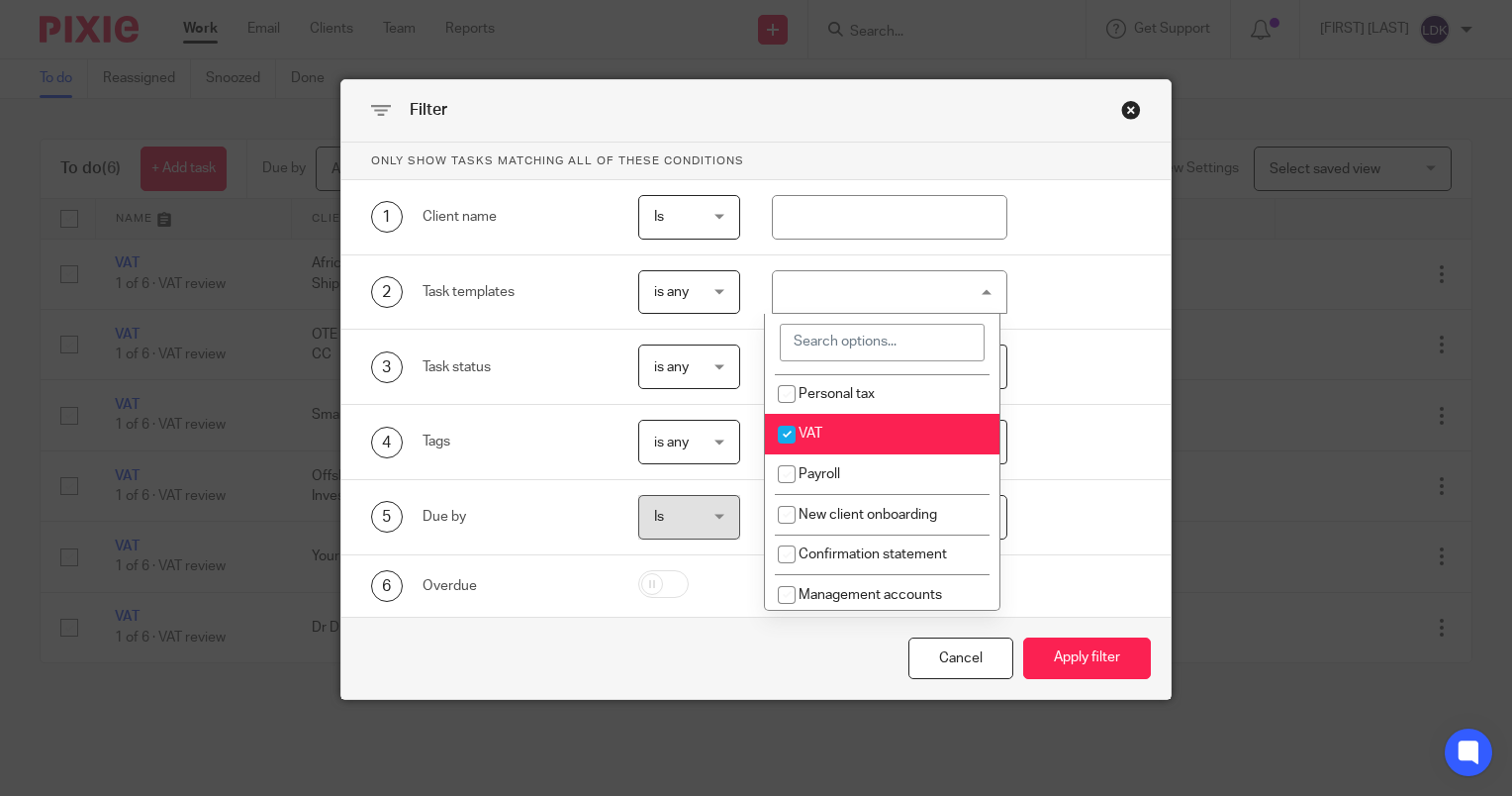 click on "VAT" at bounding box center [882, 434] 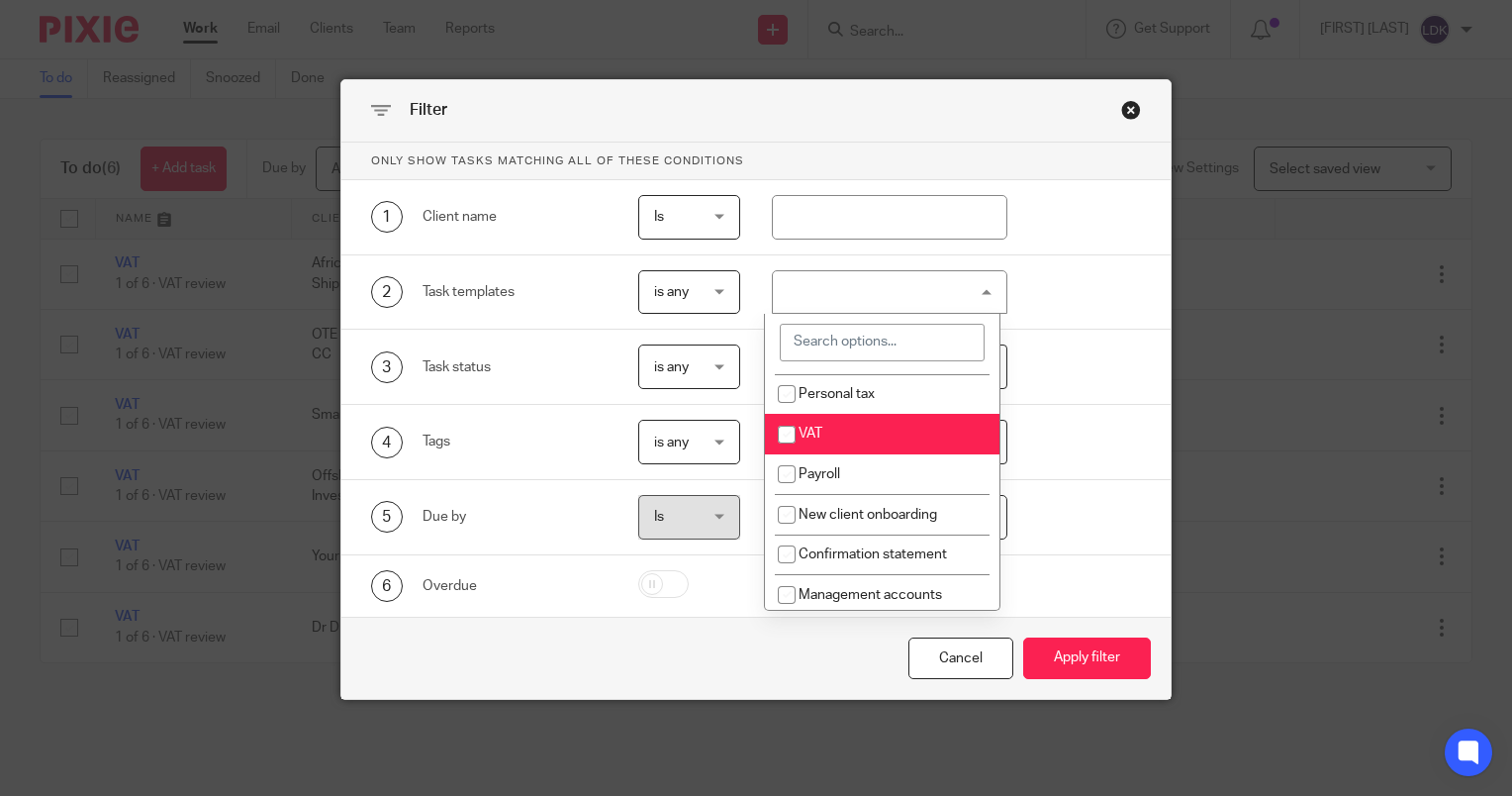 checkbox on "false" 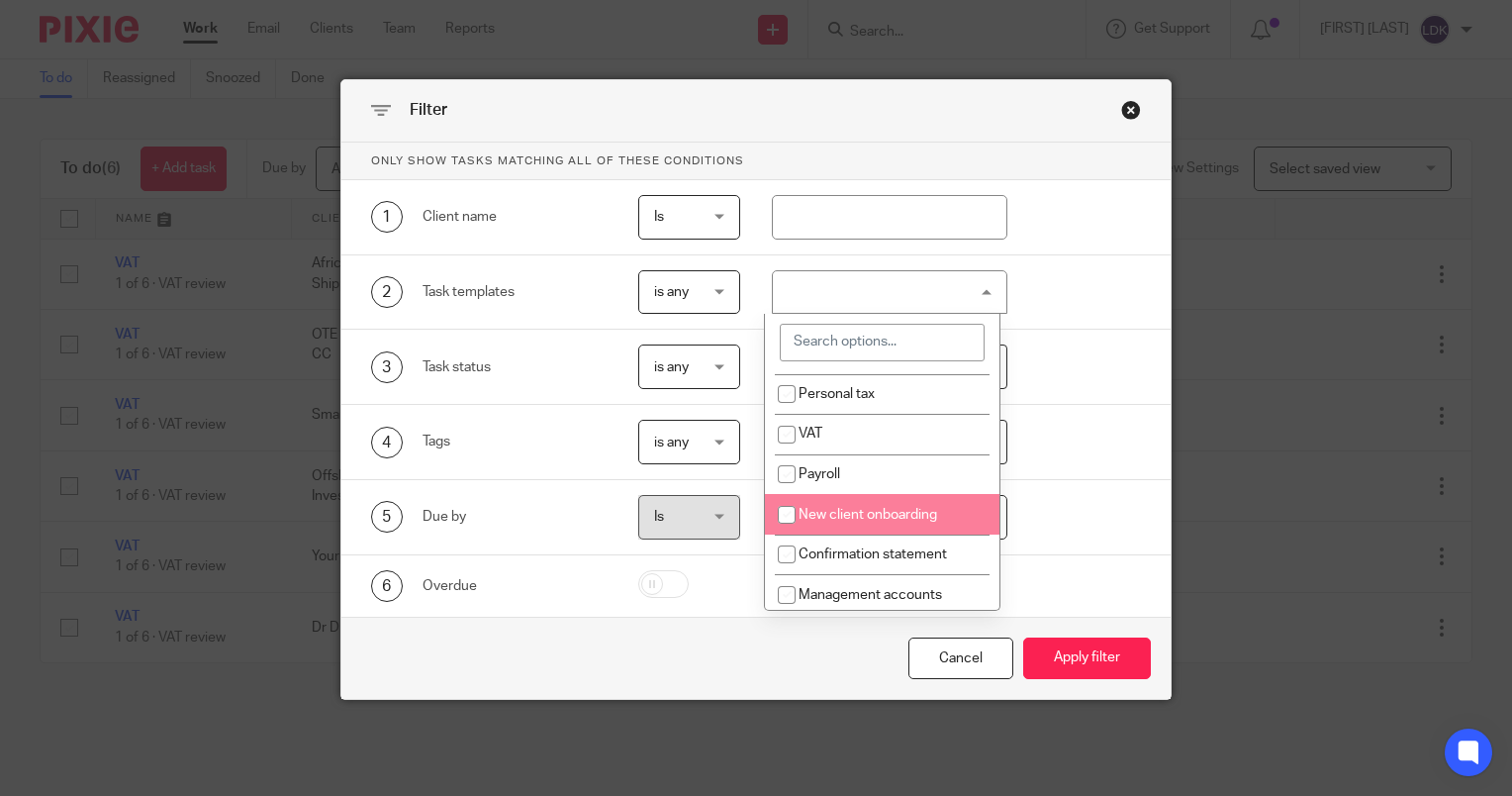 scroll, scrollTop: 297, scrollLeft: 0, axis: vertical 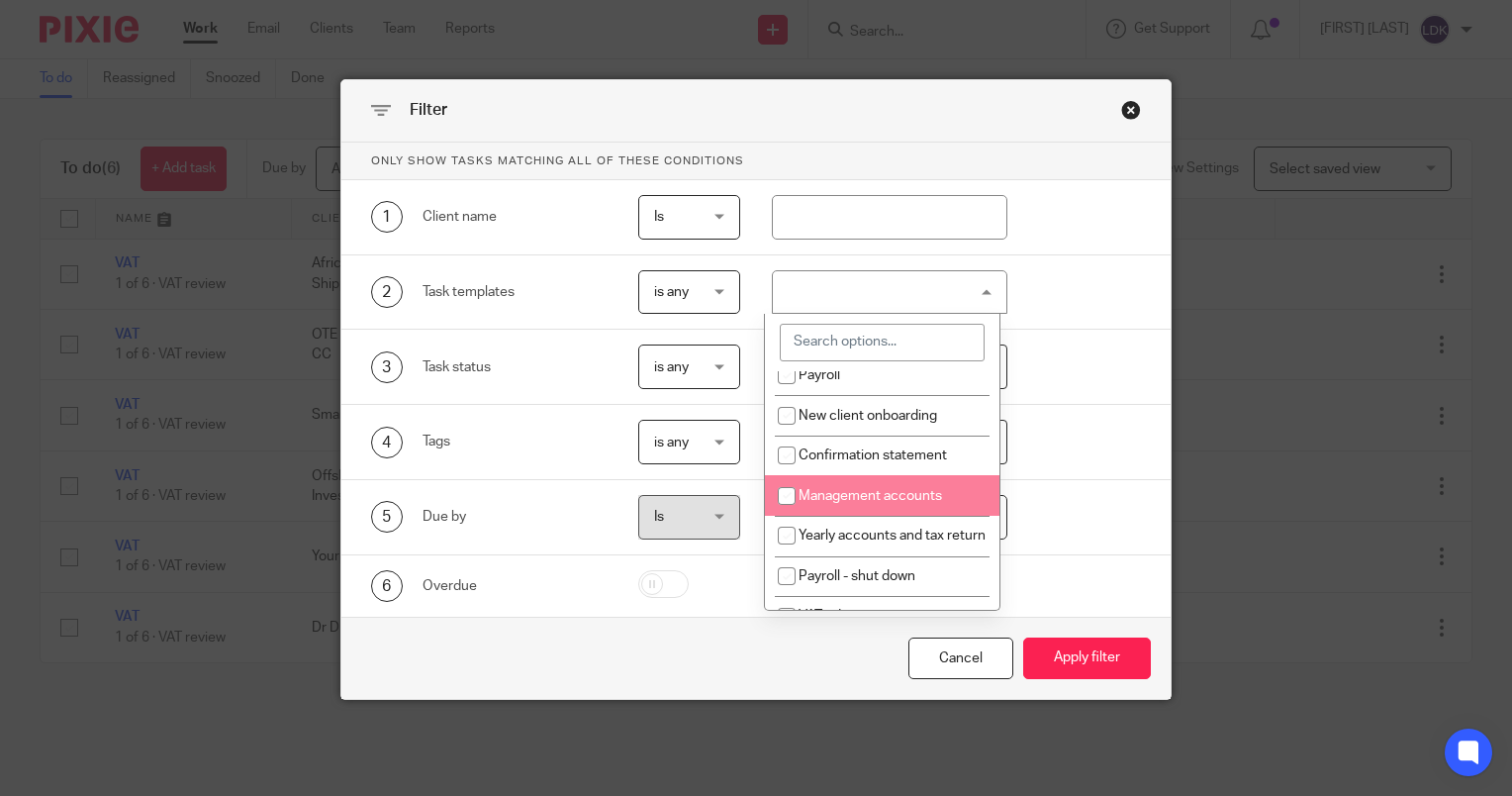 click on "Management accounts" at bounding box center [882, 495] 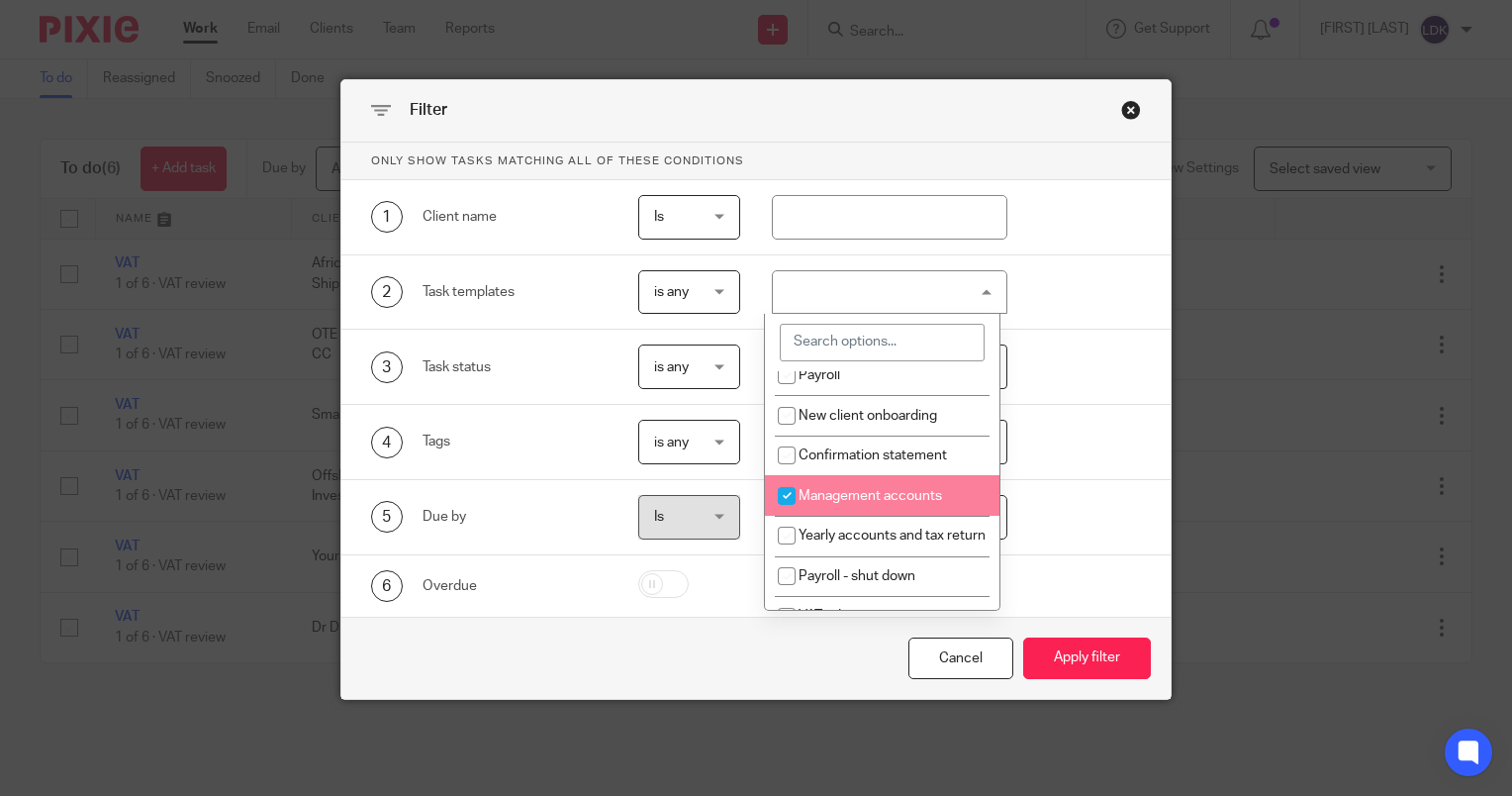 checkbox on "true" 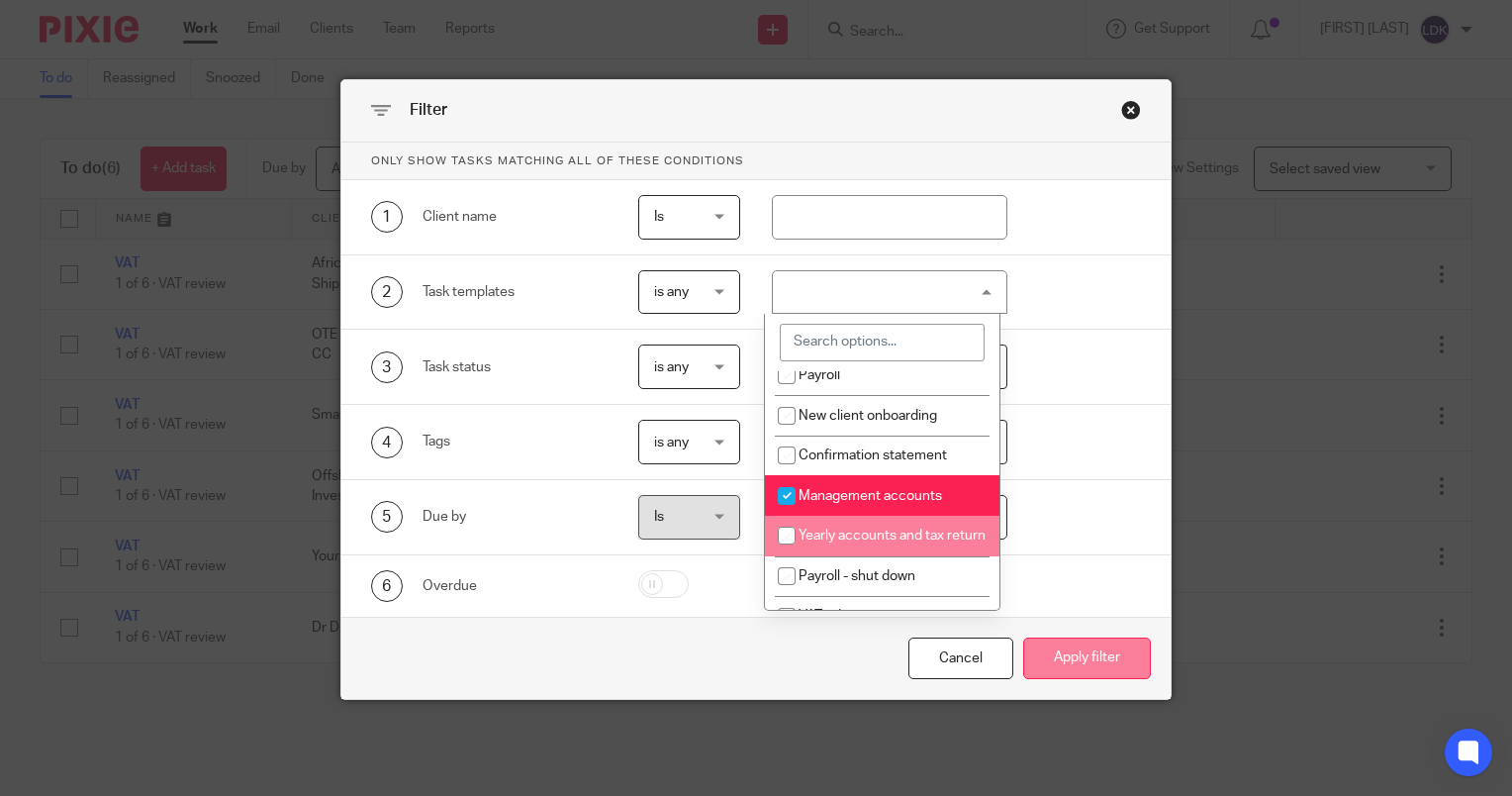 click on "Apply filter" at bounding box center (1087, 658) 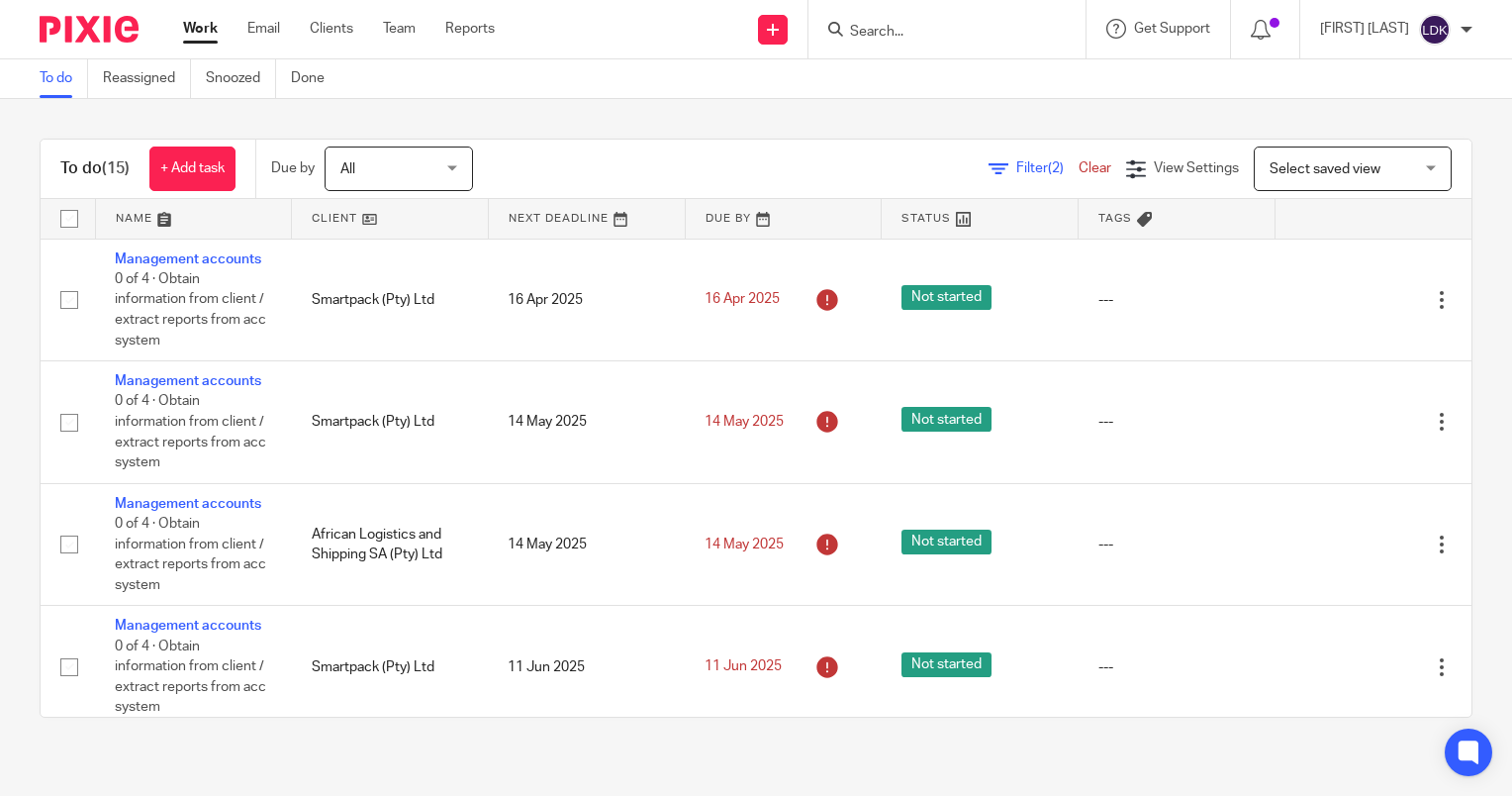 scroll, scrollTop: 0, scrollLeft: 0, axis: both 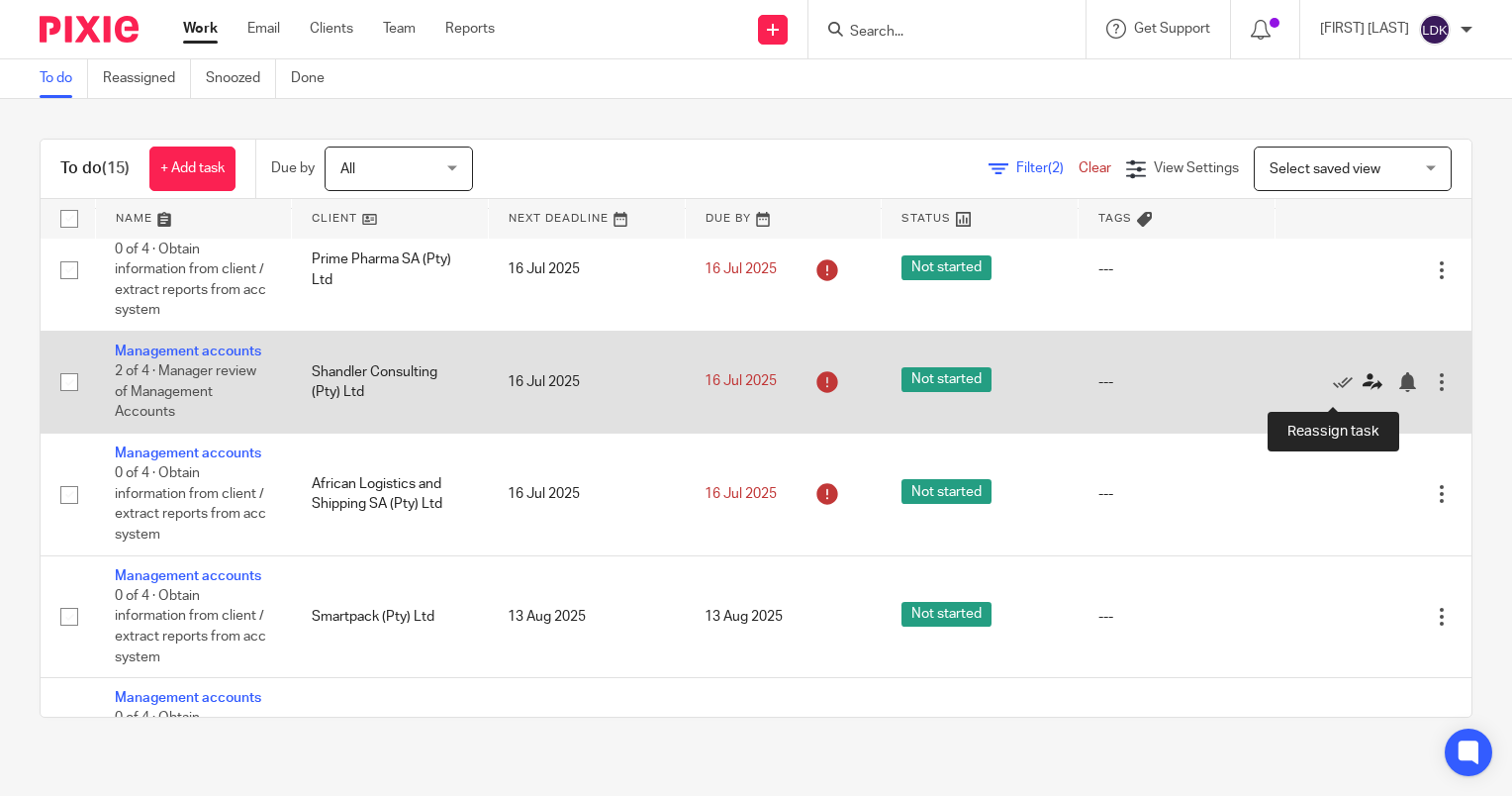 click at bounding box center [1372, 382] 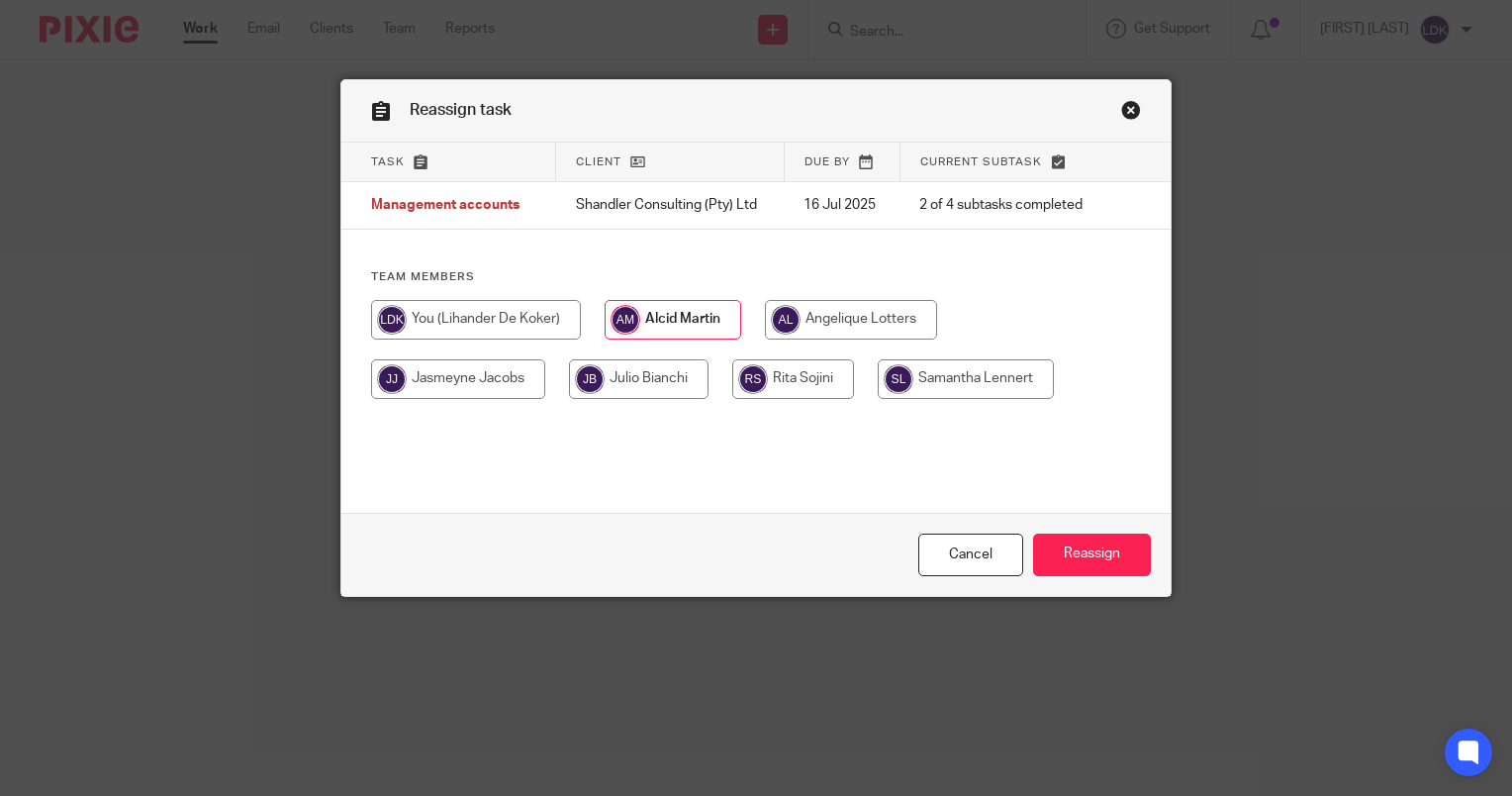 scroll, scrollTop: 0, scrollLeft: 0, axis: both 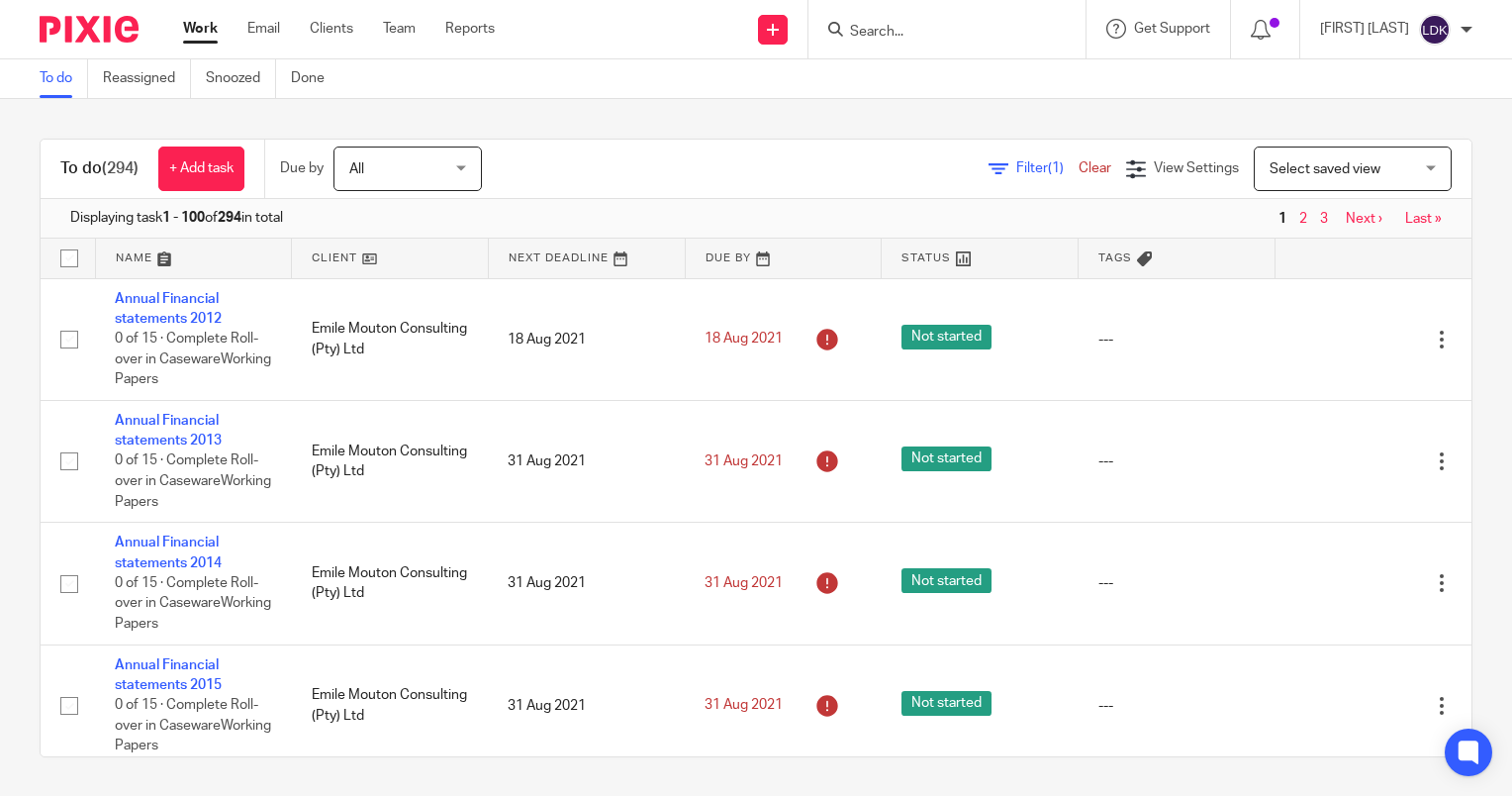 click at bounding box center (937, 33) 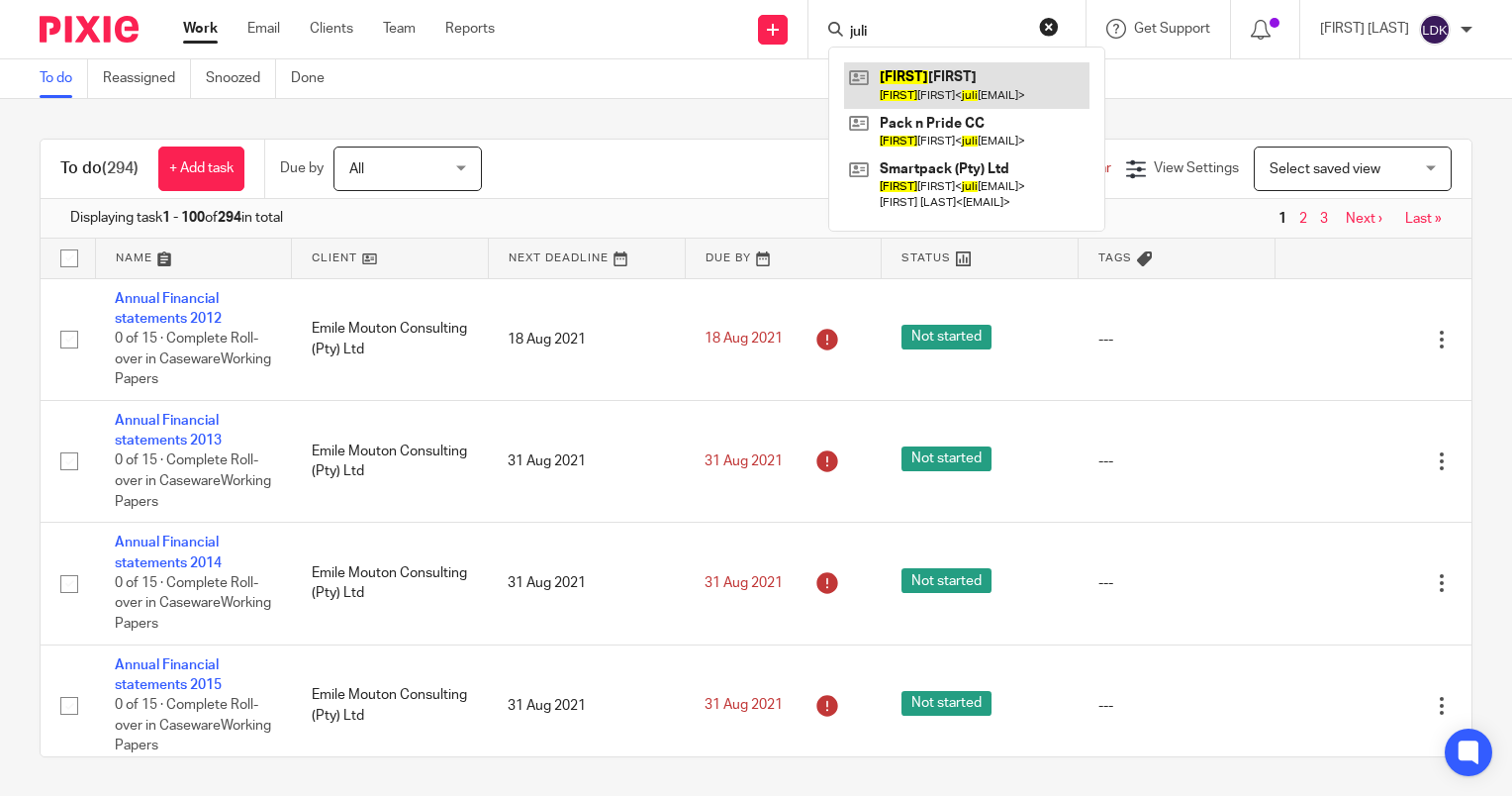 type on "juli" 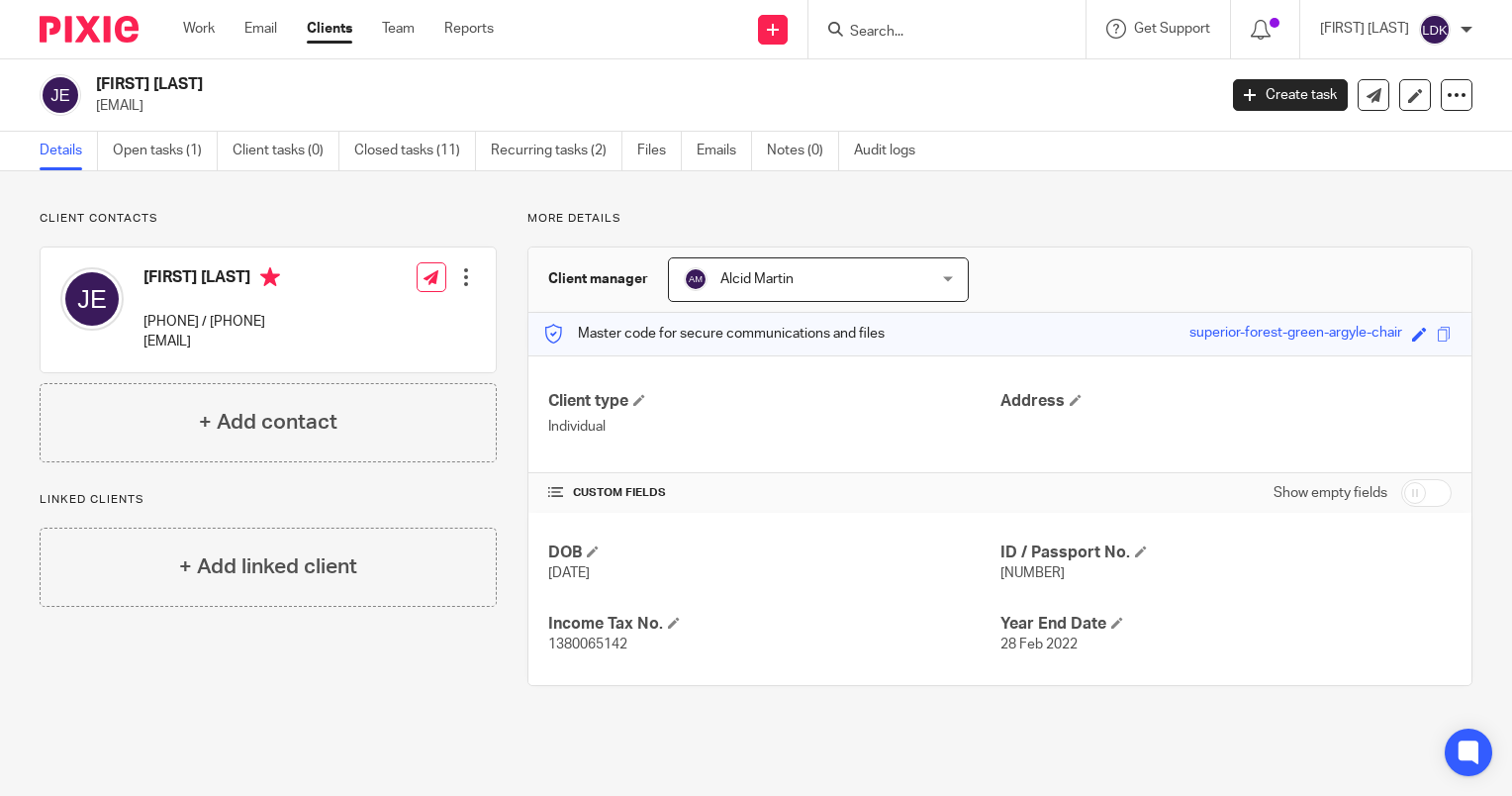 scroll, scrollTop: 0, scrollLeft: 0, axis: both 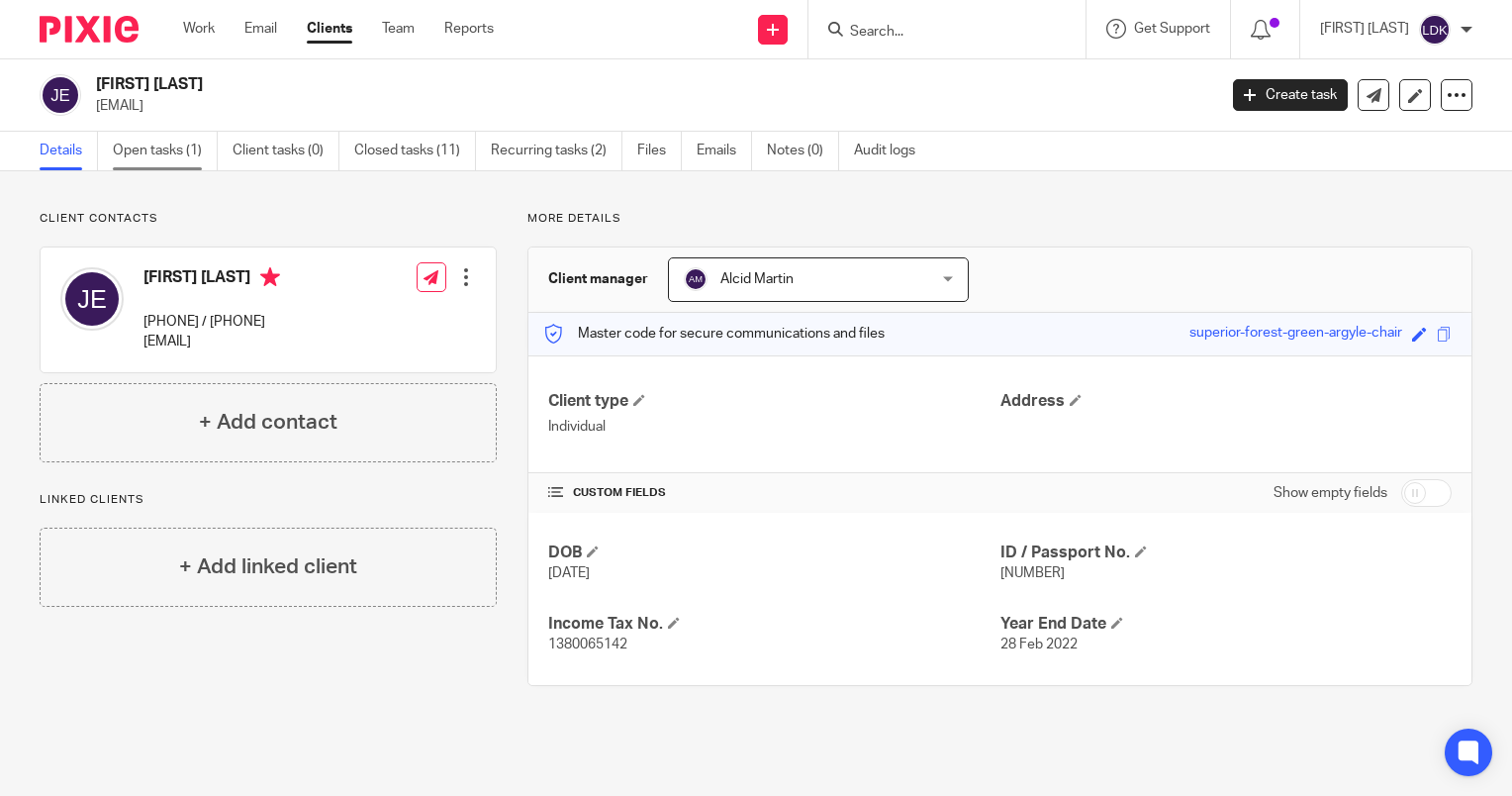 click on "Open tasks (1)" at bounding box center [165, 150] 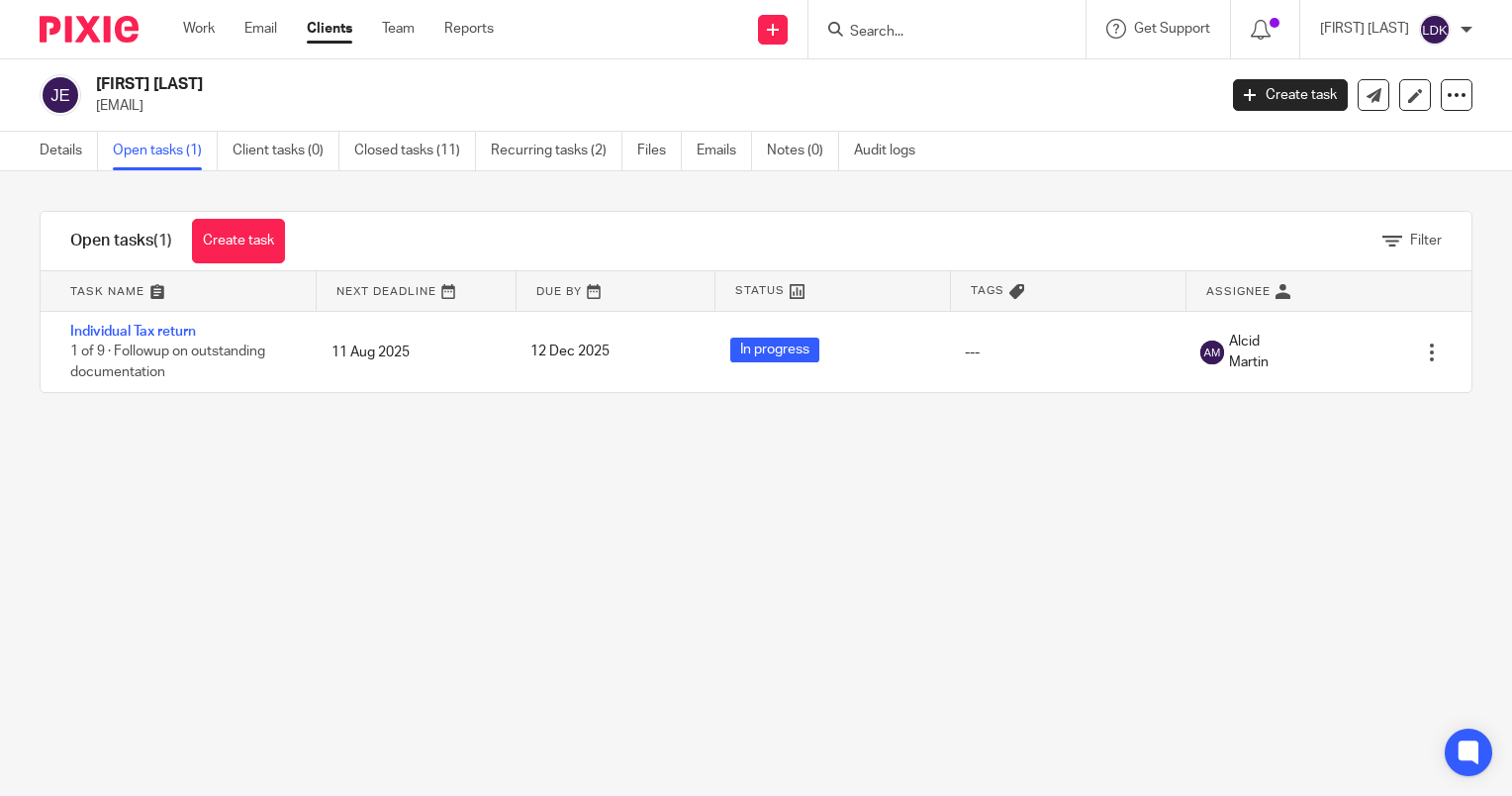 scroll, scrollTop: 0, scrollLeft: 0, axis: both 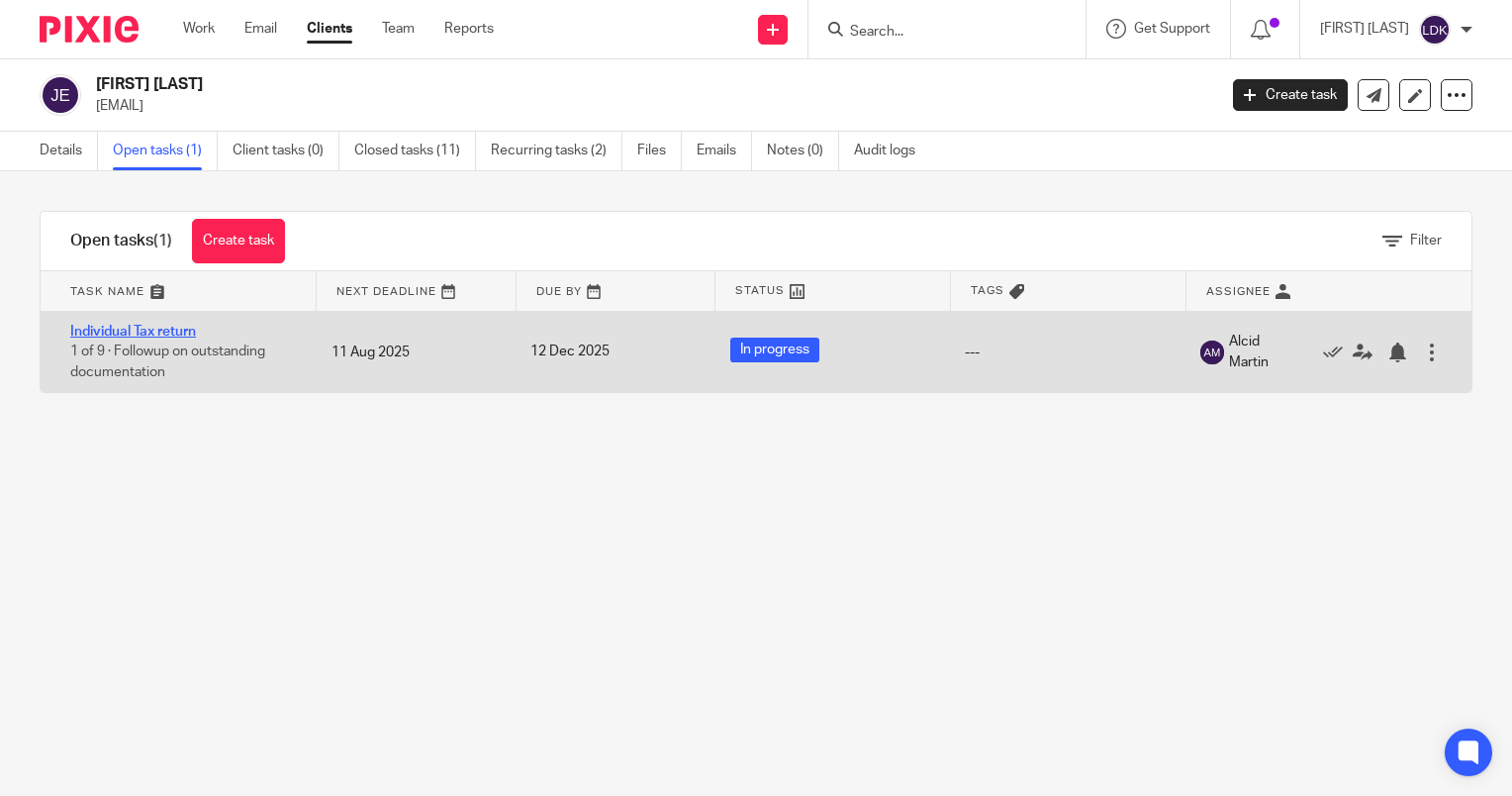 click on "Individual Tax return" at bounding box center (133, 332) 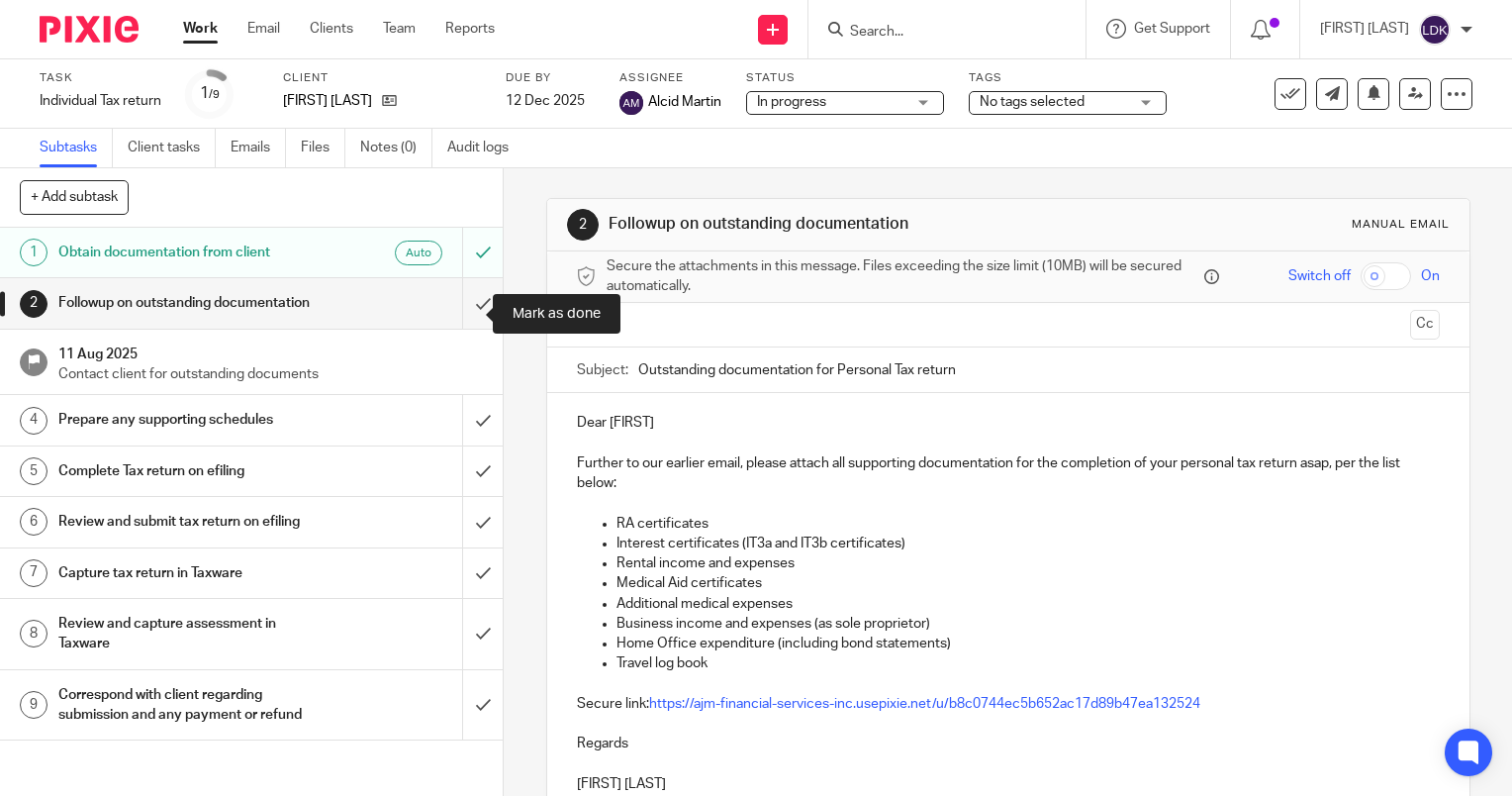 scroll, scrollTop: 0, scrollLeft: 0, axis: both 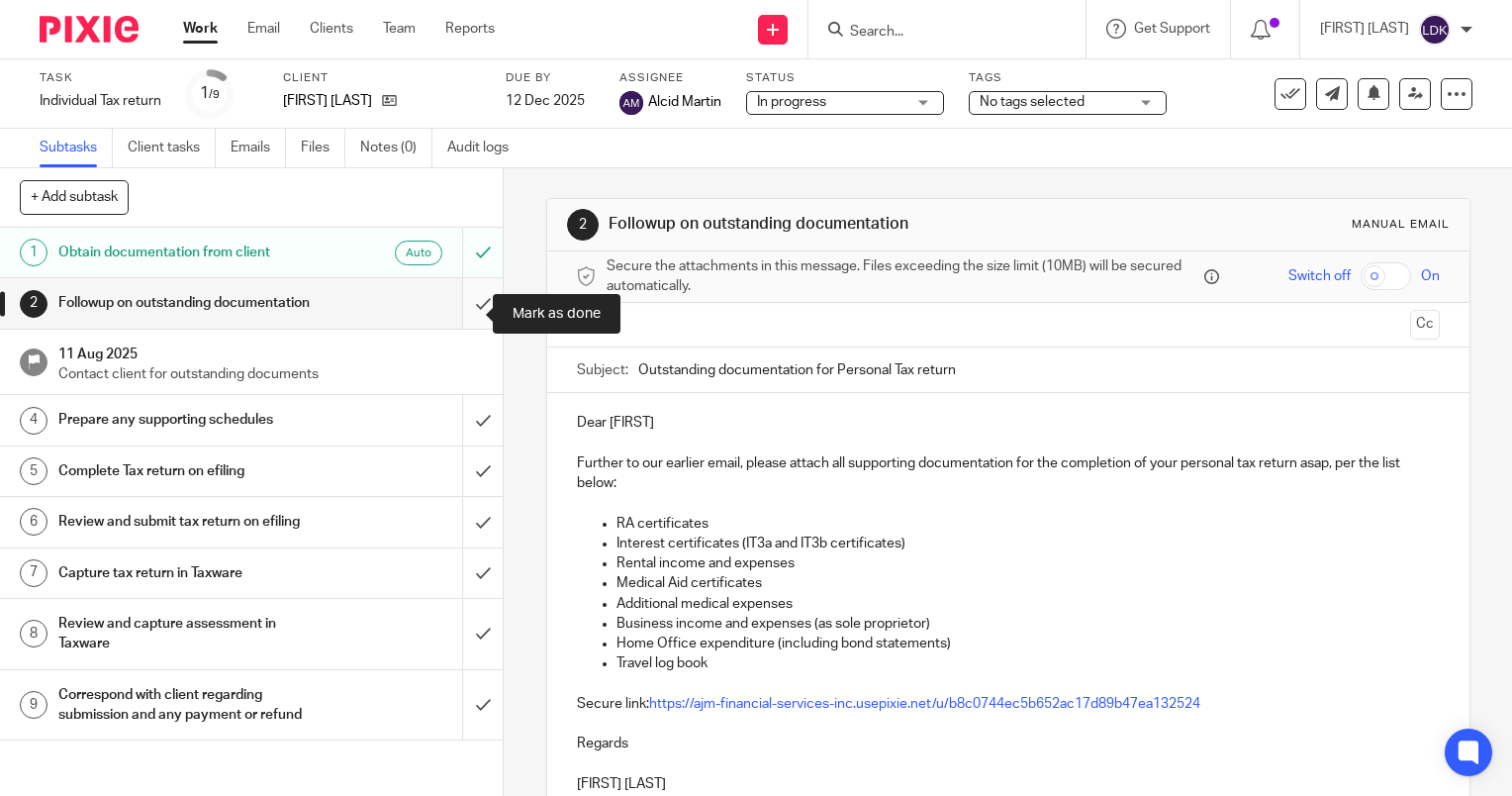 click at bounding box center (251, 303) 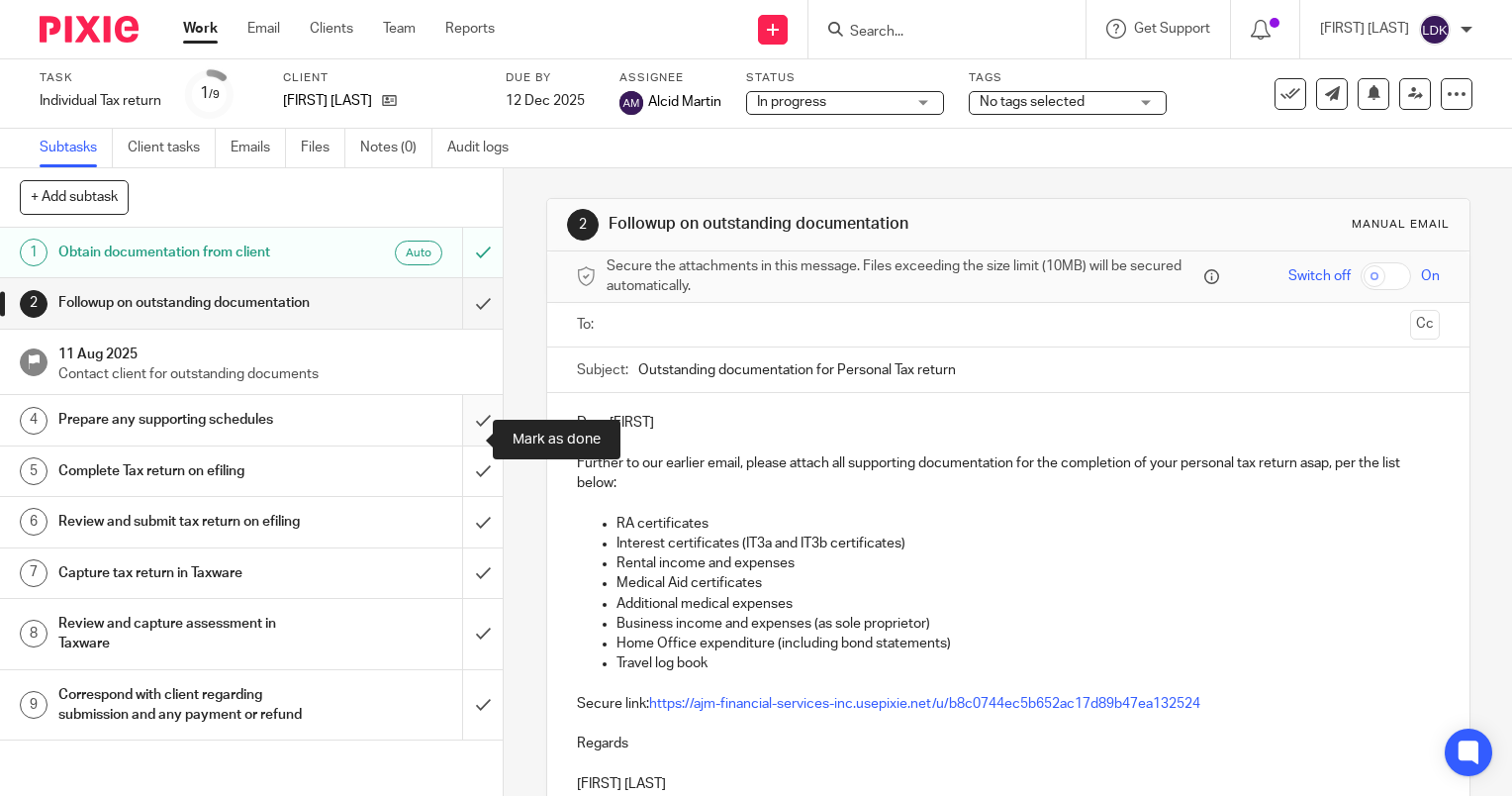 click at bounding box center [251, 420] 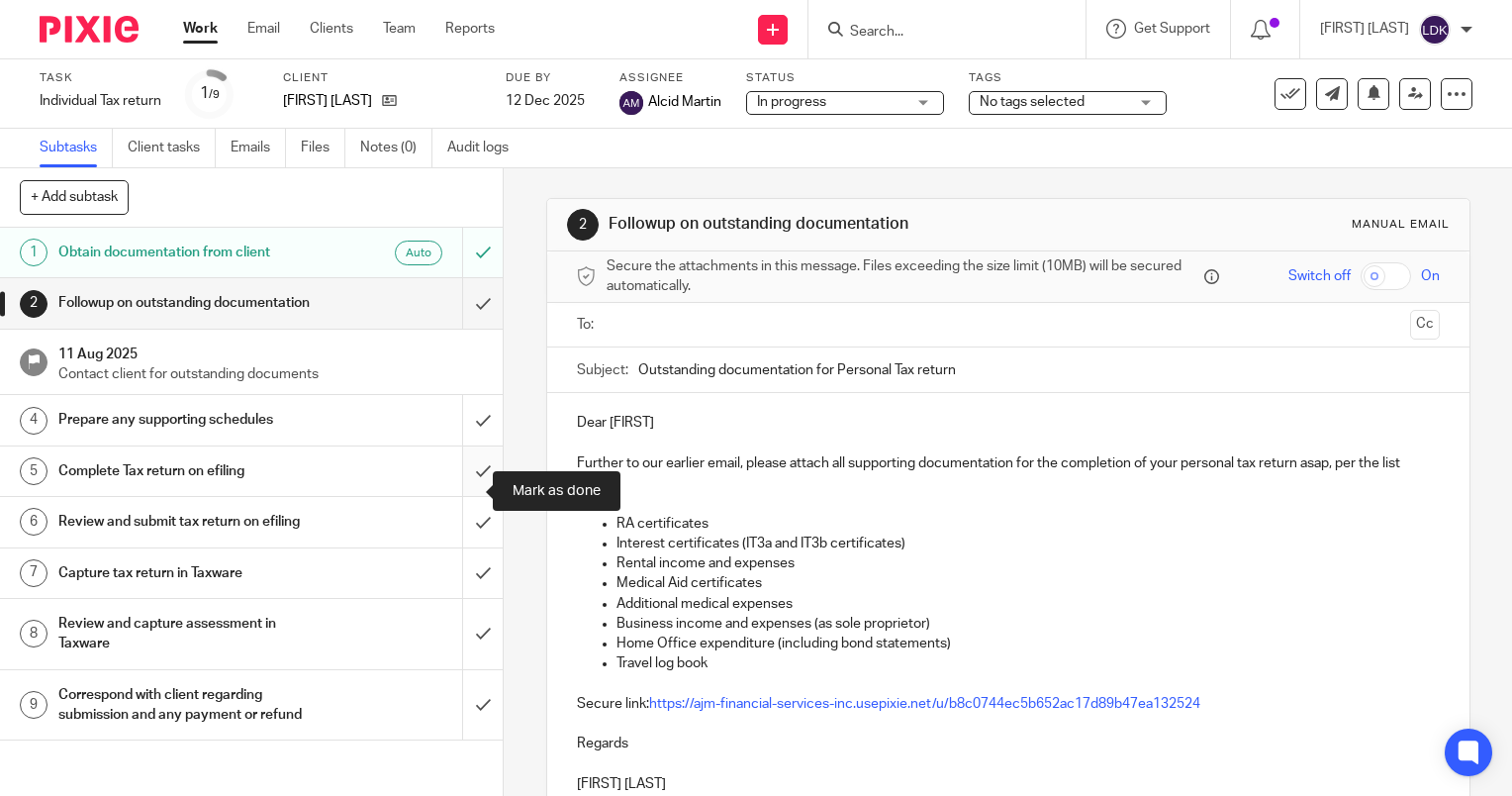 click at bounding box center [251, 471] 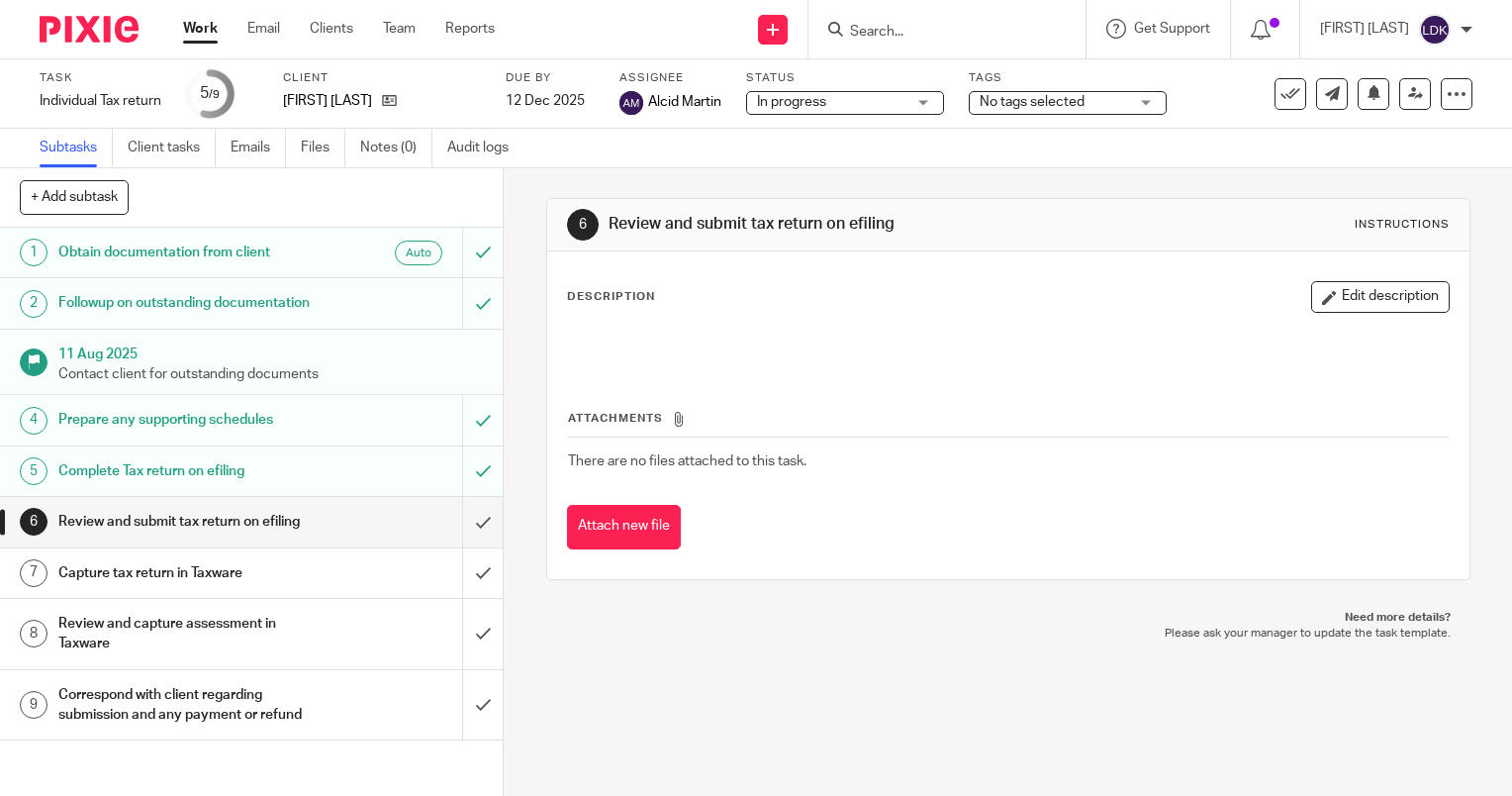 scroll, scrollTop: 0, scrollLeft: 0, axis: both 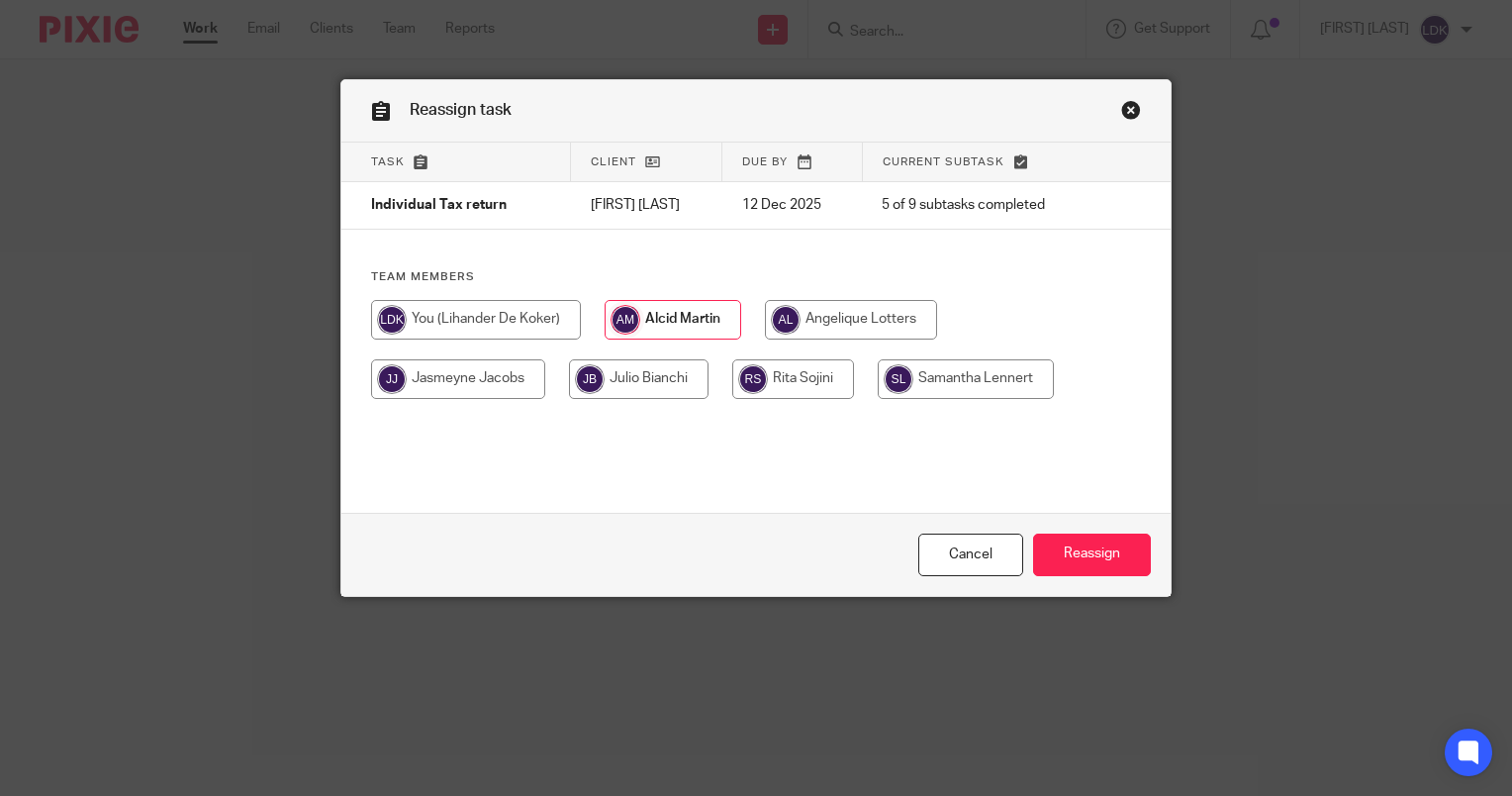 click at bounding box center [476, 320] 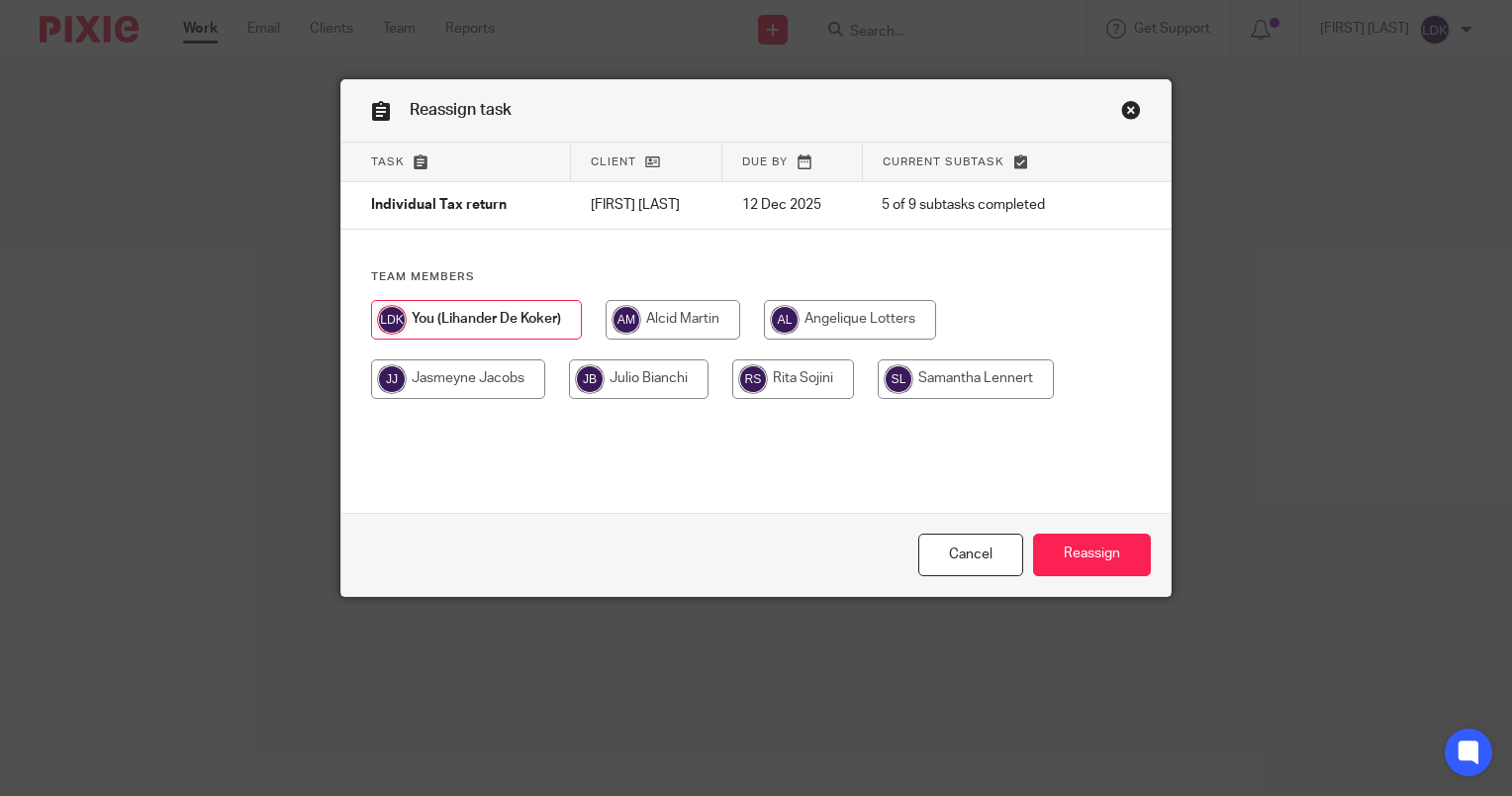 click at bounding box center (673, 320) 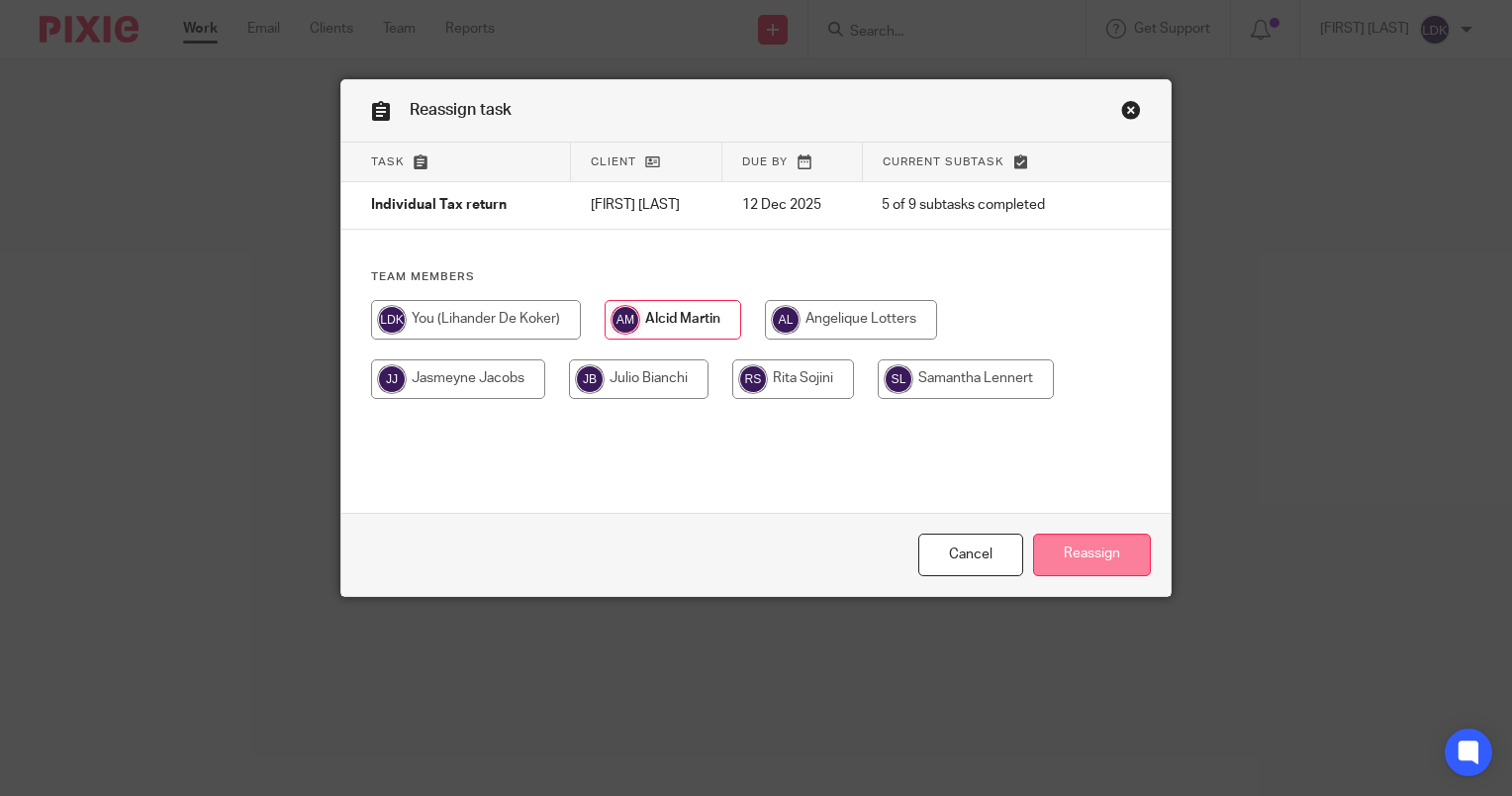 click on "Reassign" at bounding box center [1091, 554] 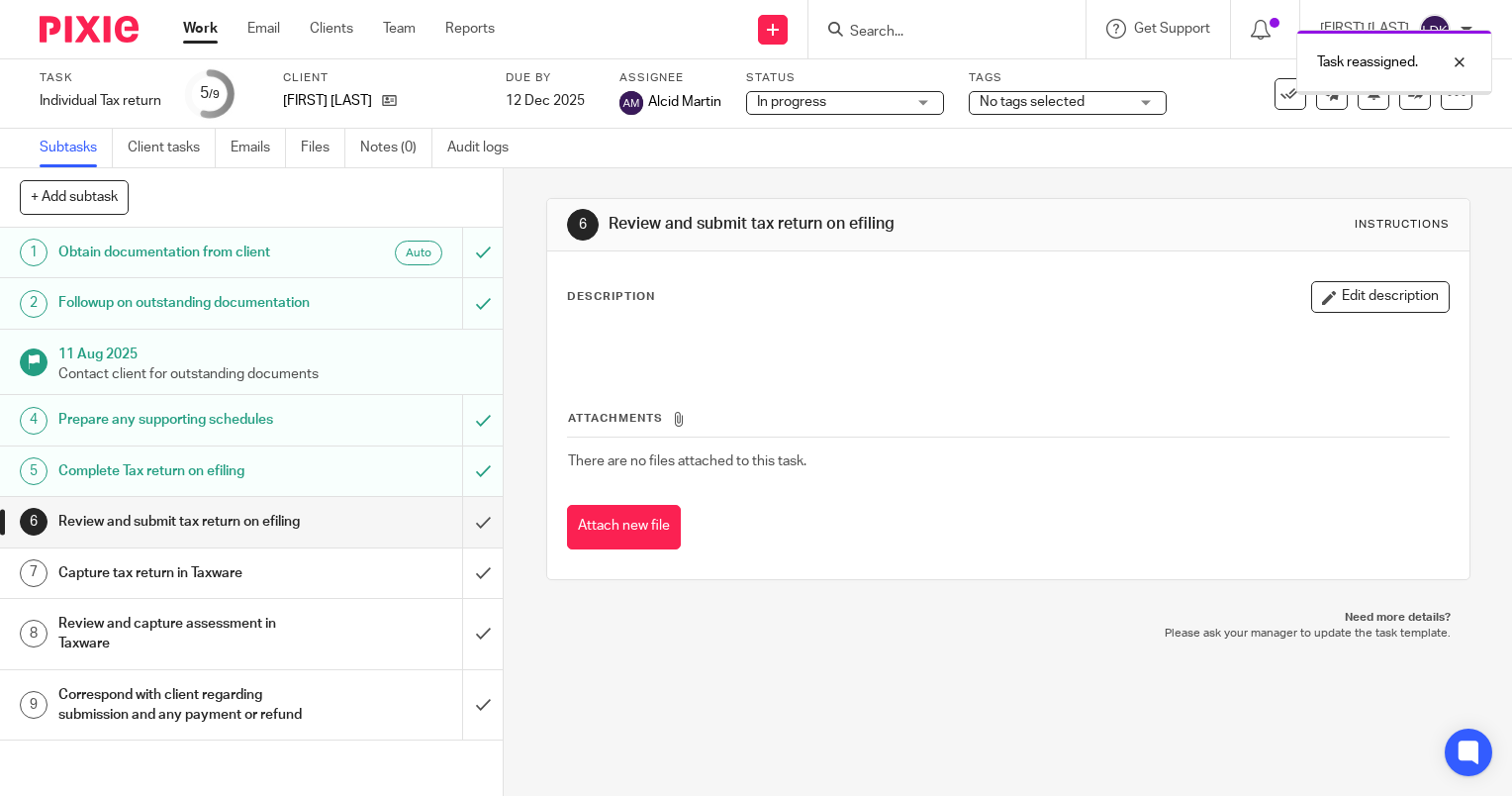 scroll, scrollTop: 0, scrollLeft: 0, axis: both 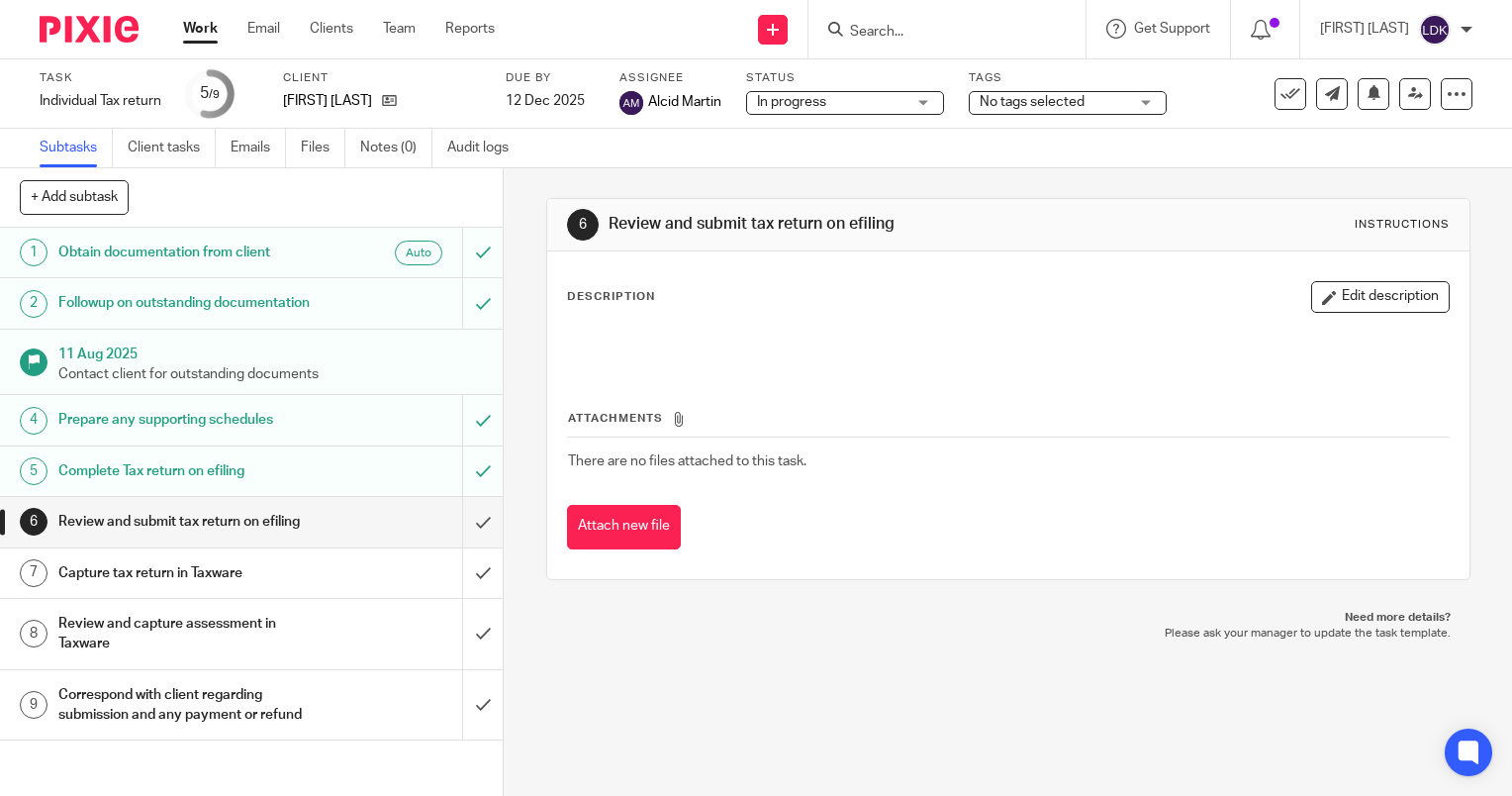 click at bounding box center [937, 33] 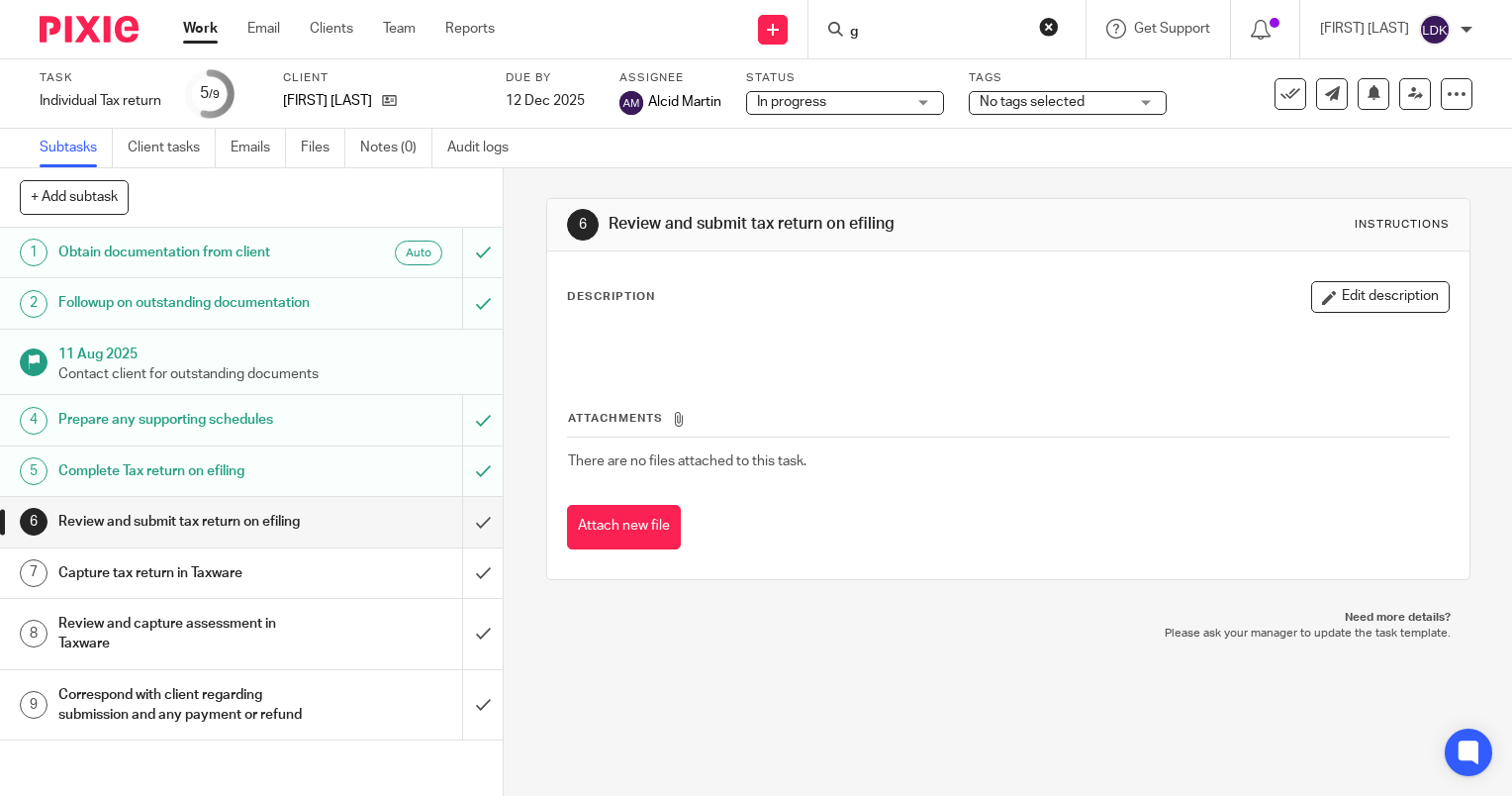 type on "ga" 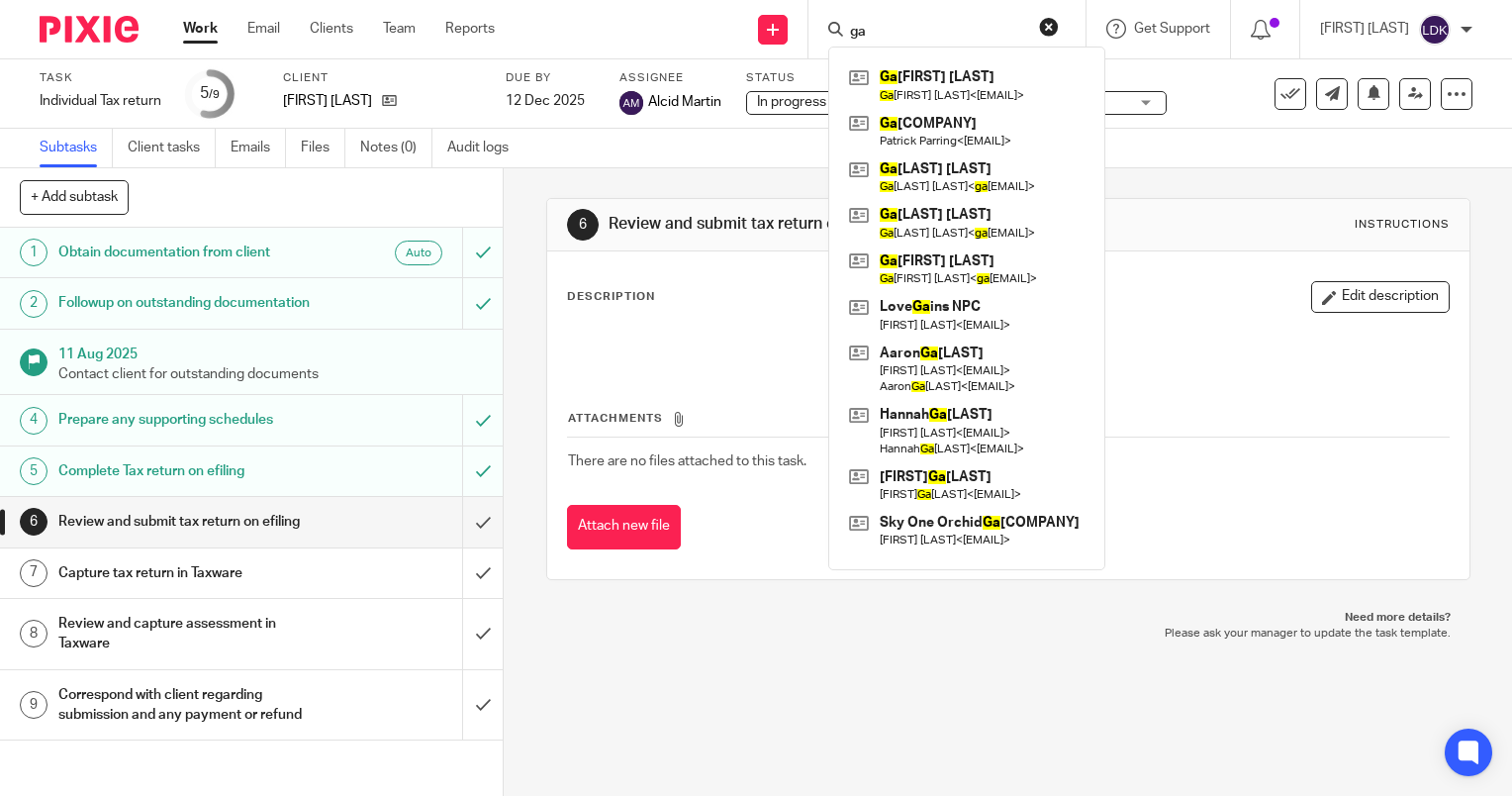 drag, startPoint x: 856, startPoint y: 34, endPoint x: 706, endPoint y: 23, distance: 150.4028 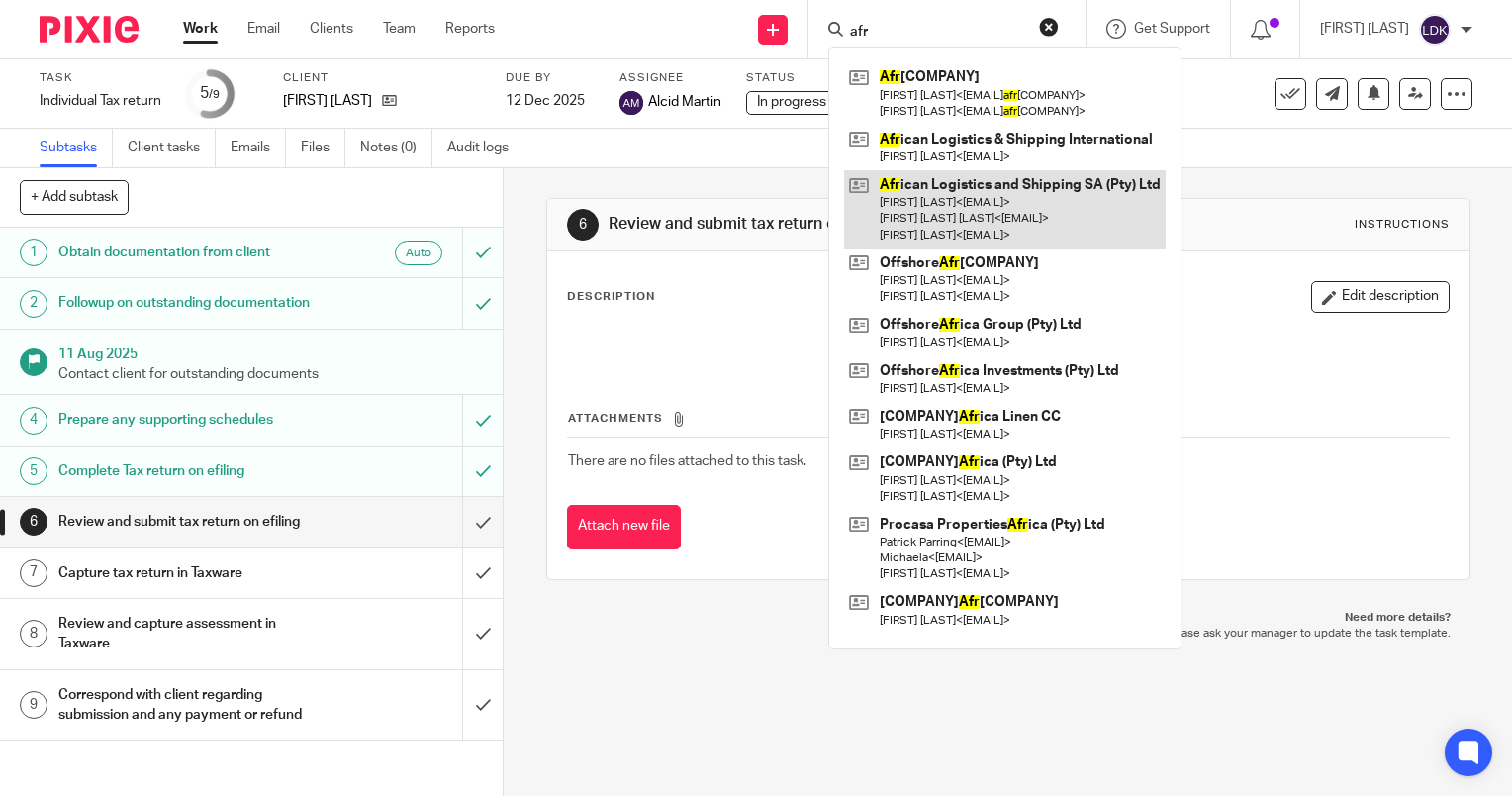 type on "afr" 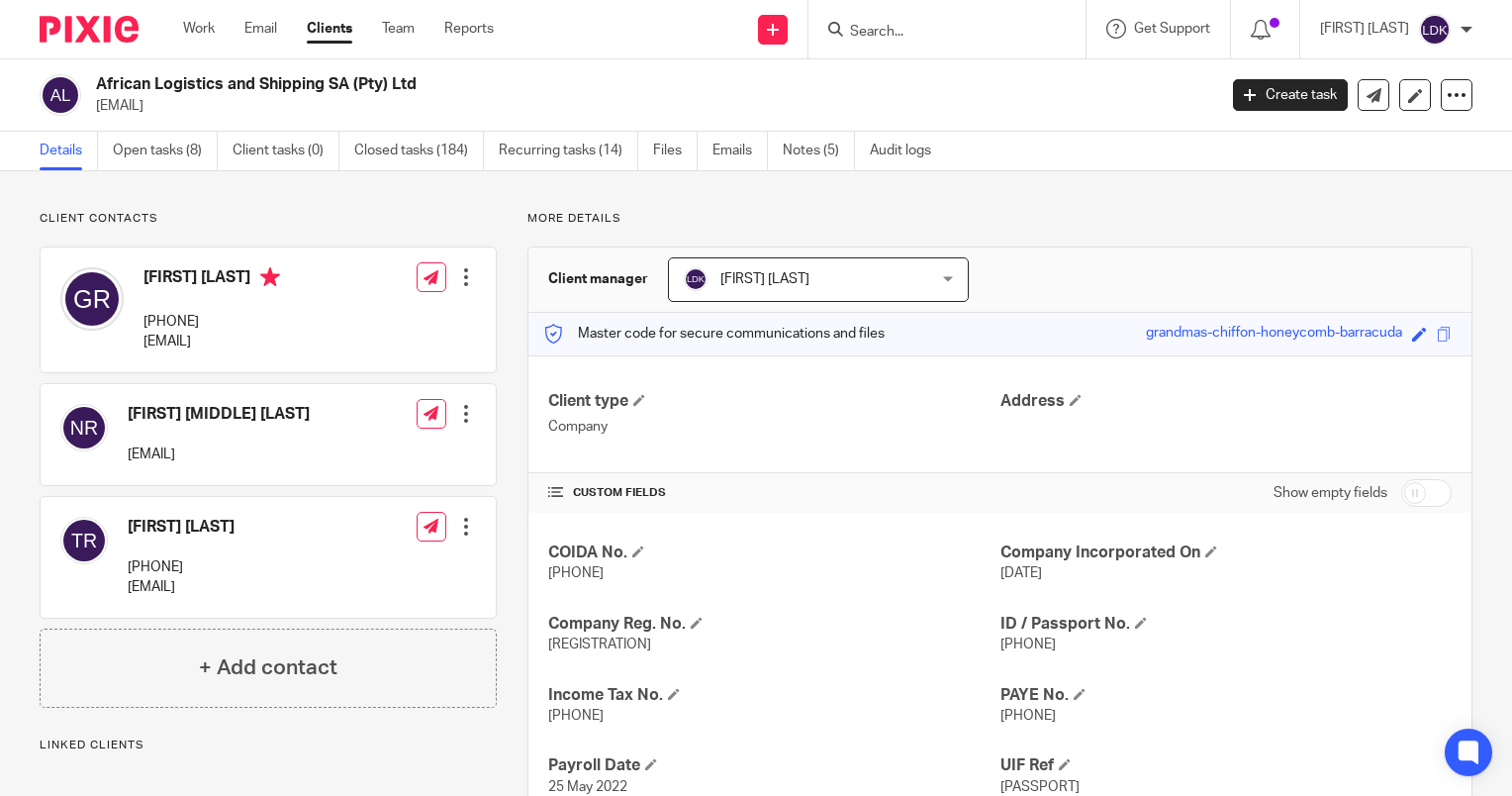 scroll, scrollTop: 0, scrollLeft: 0, axis: both 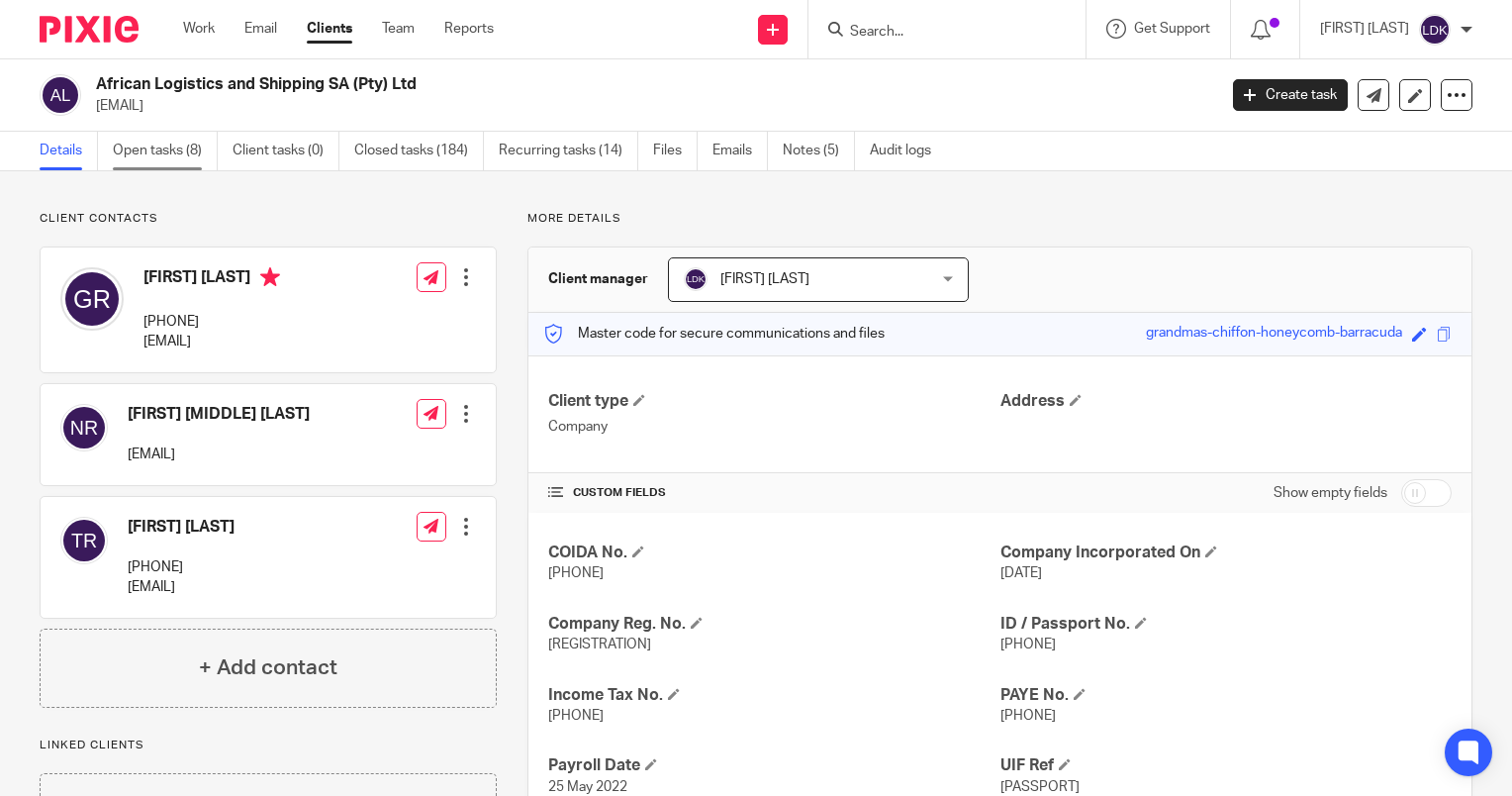 click on "Open tasks (8)" at bounding box center [165, 150] 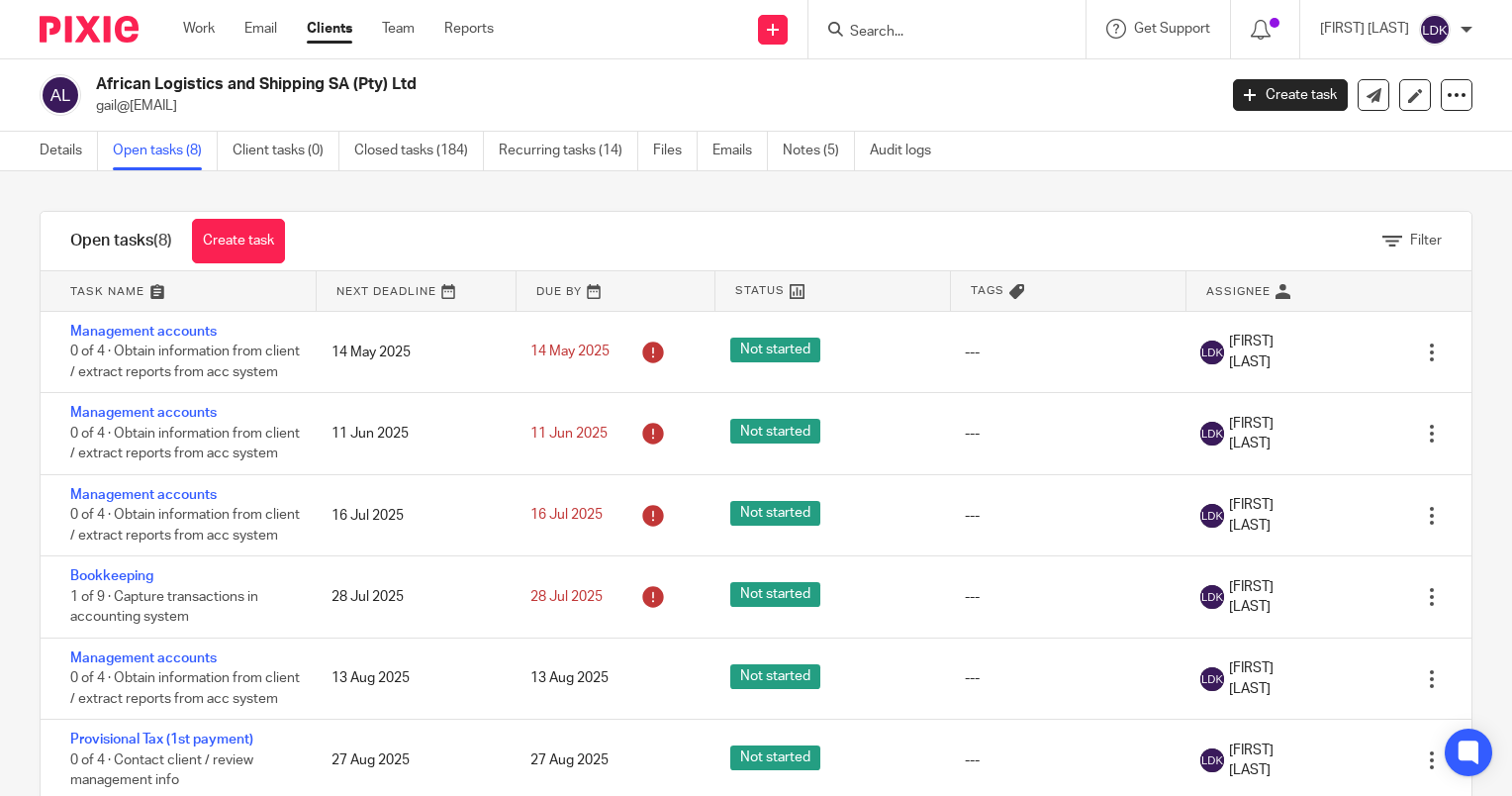scroll, scrollTop: 0, scrollLeft: 0, axis: both 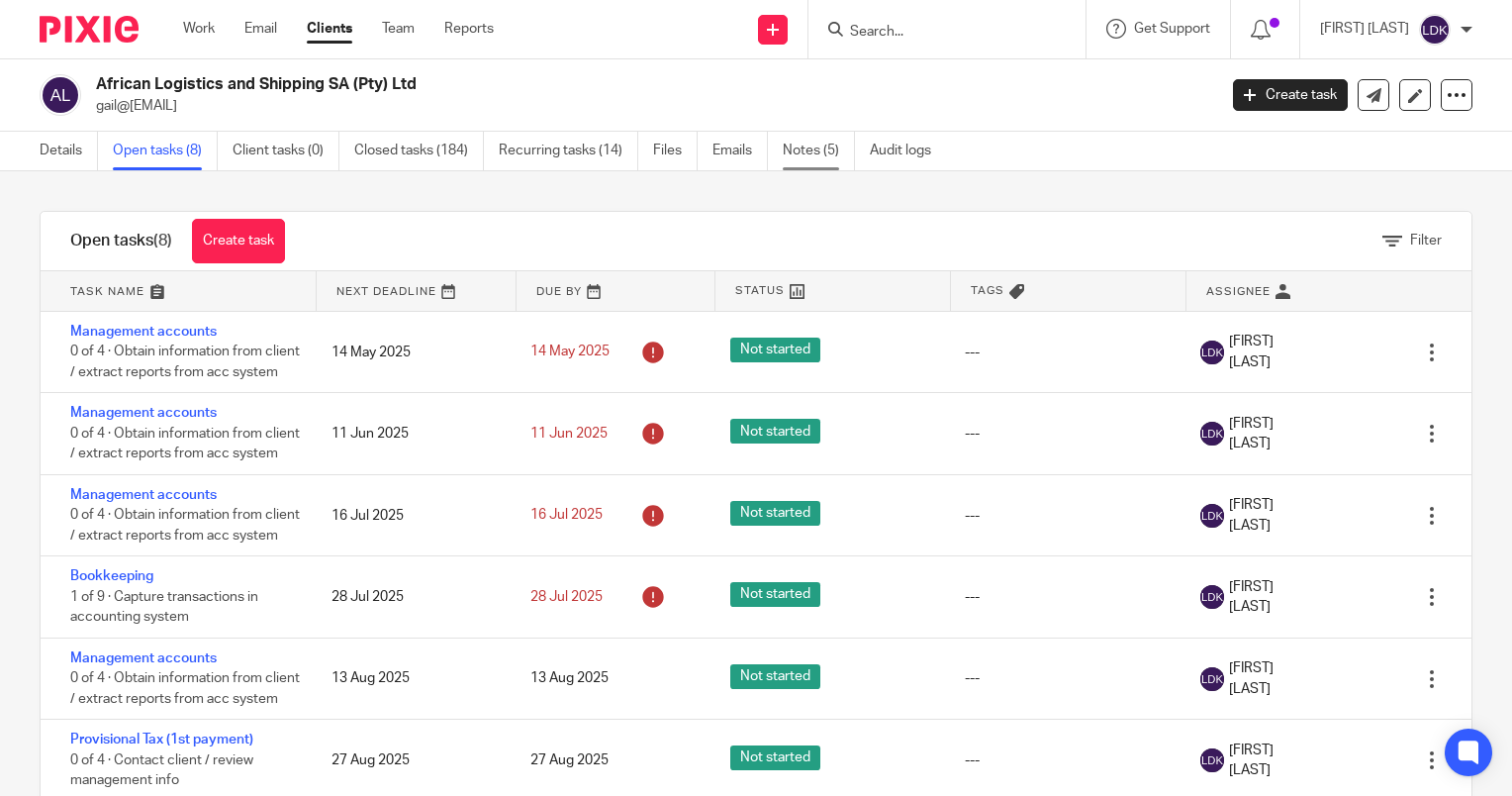 click on "Notes (5)" at bounding box center [818, 150] 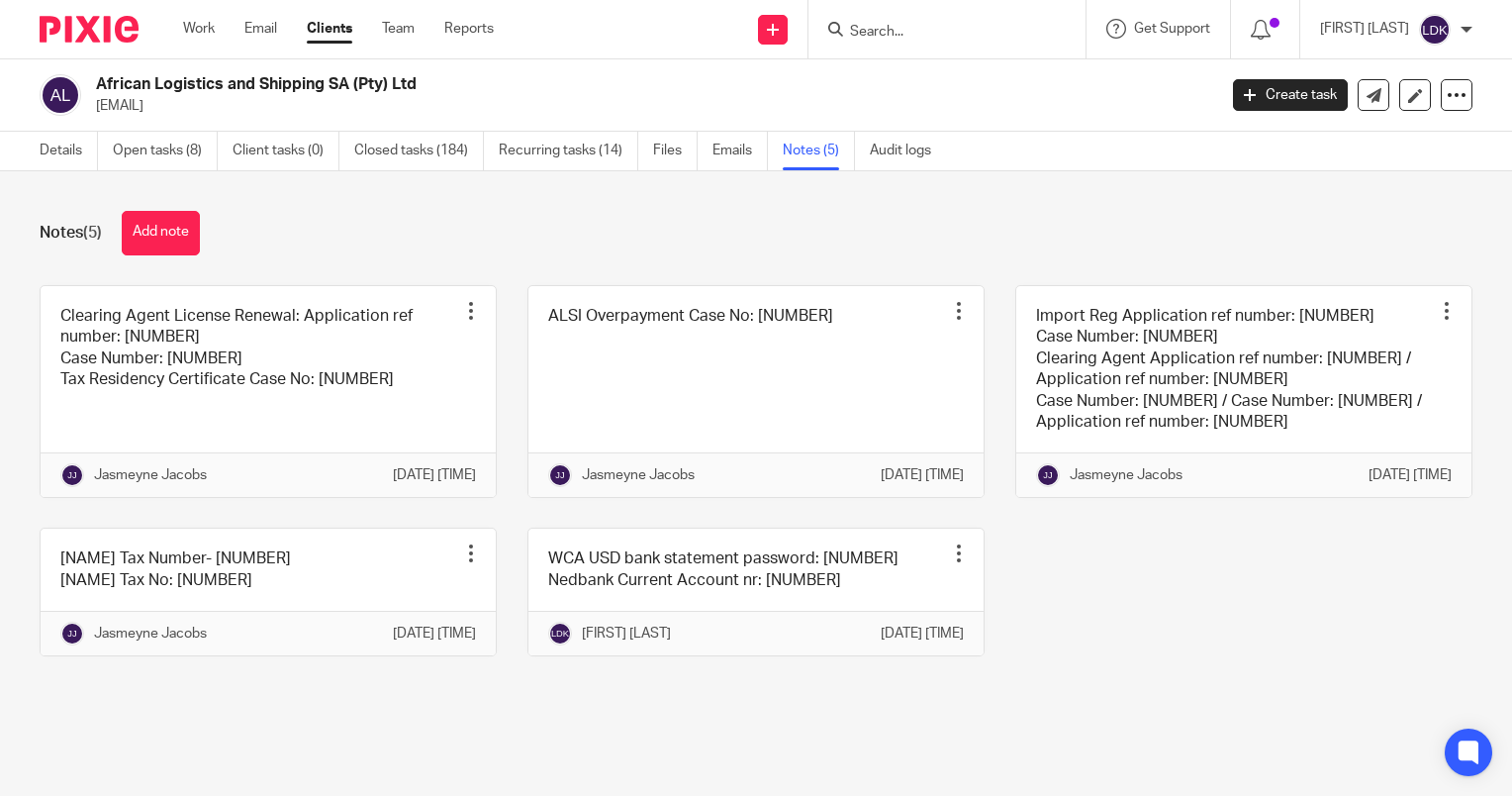 scroll, scrollTop: 0, scrollLeft: 0, axis: both 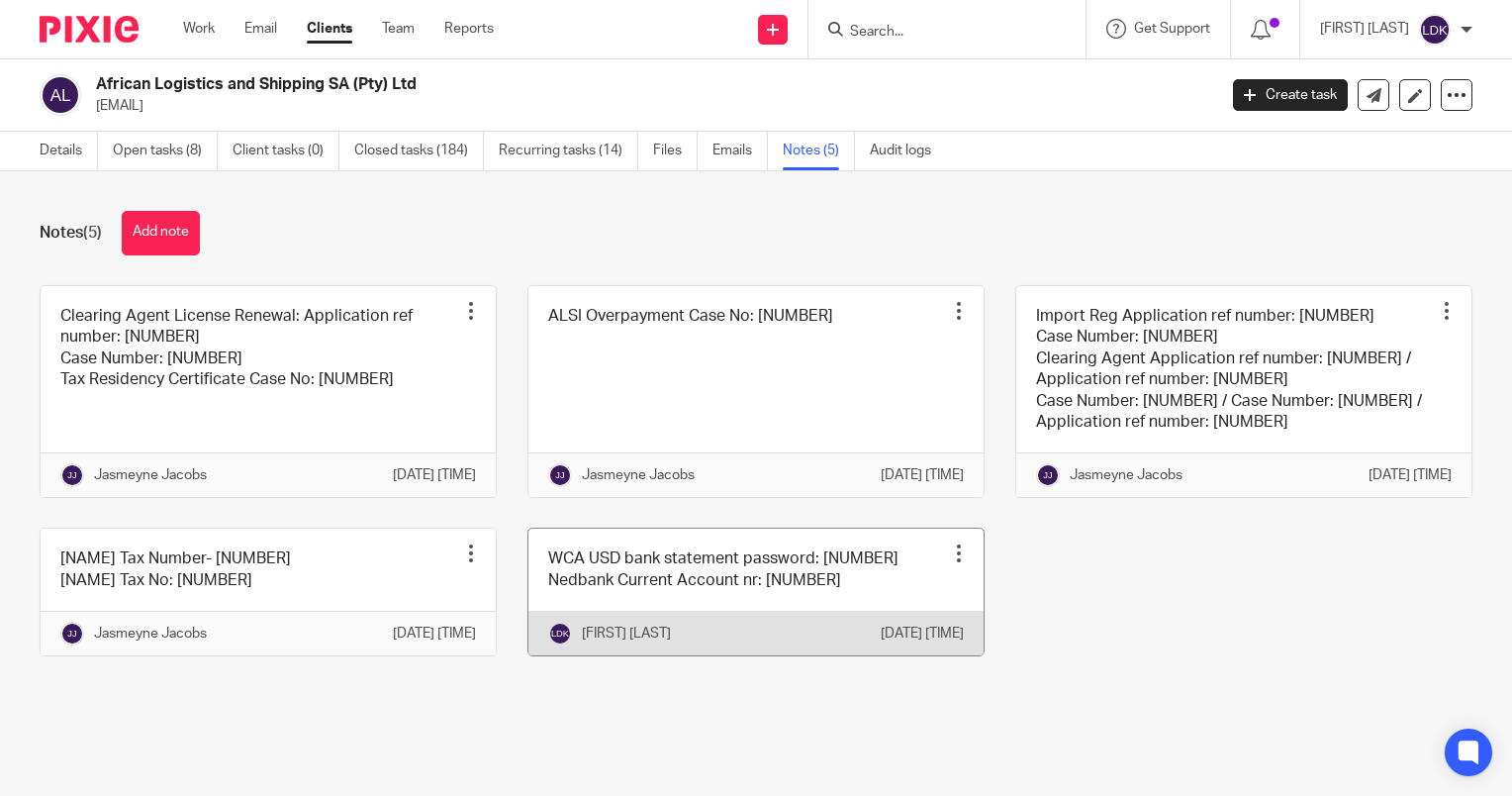 click at bounding box center [756, 592] 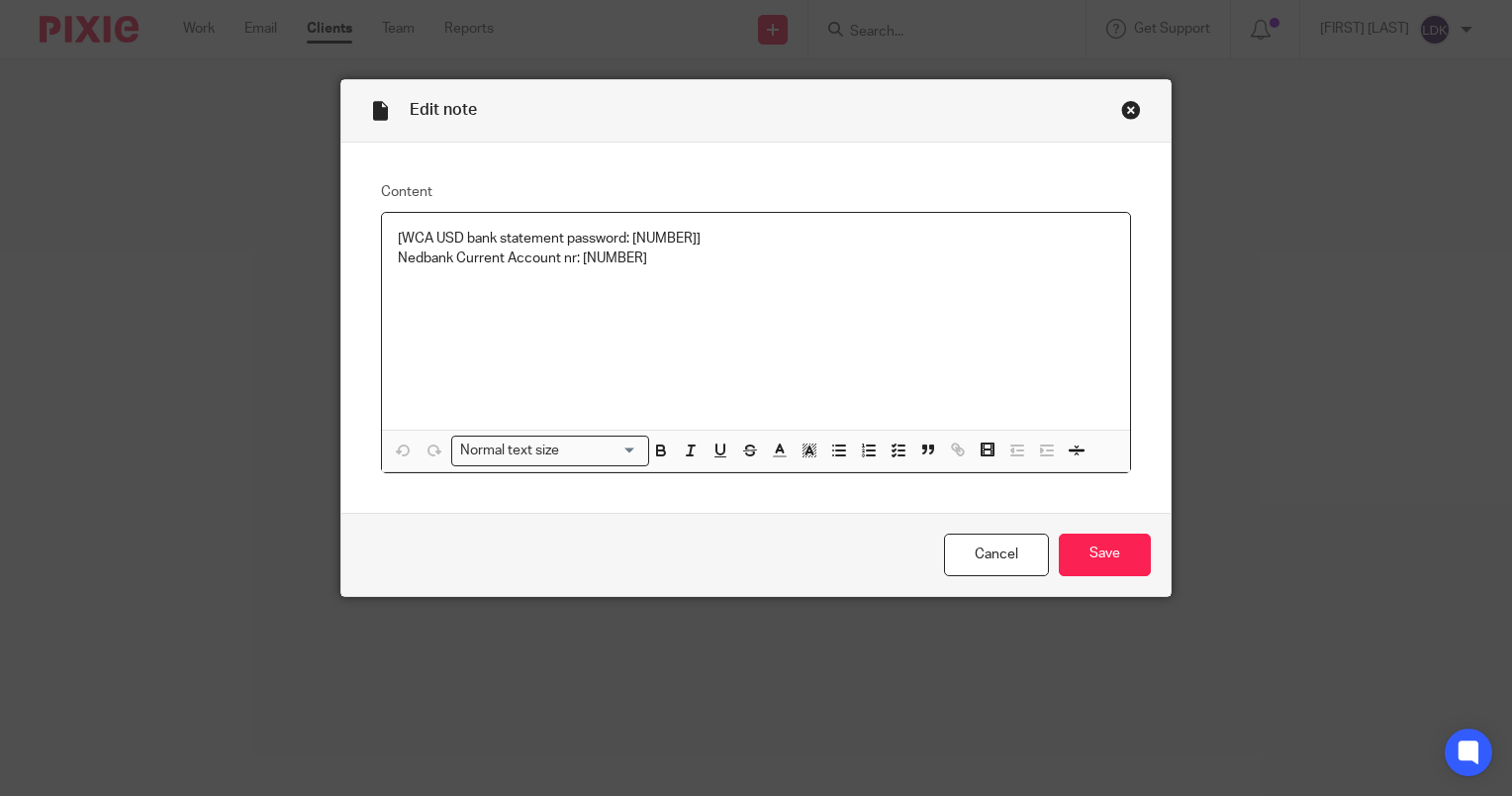 scroll, scrollTop: 0, scrollLeft: 0, axis: both 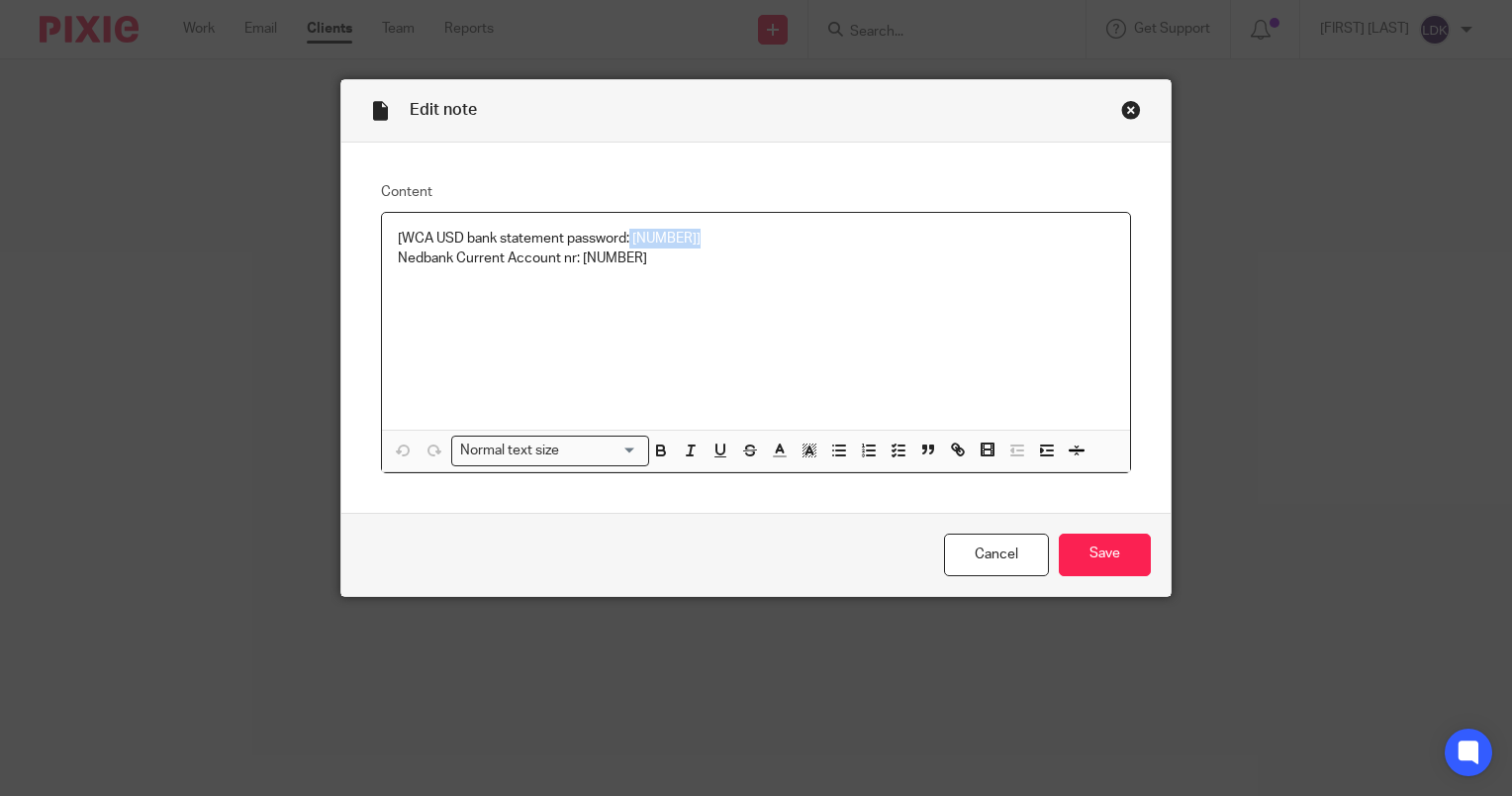 click on "[WCA USD bank statement password: [NUMBER]]" at bounding box center (756, 239) 